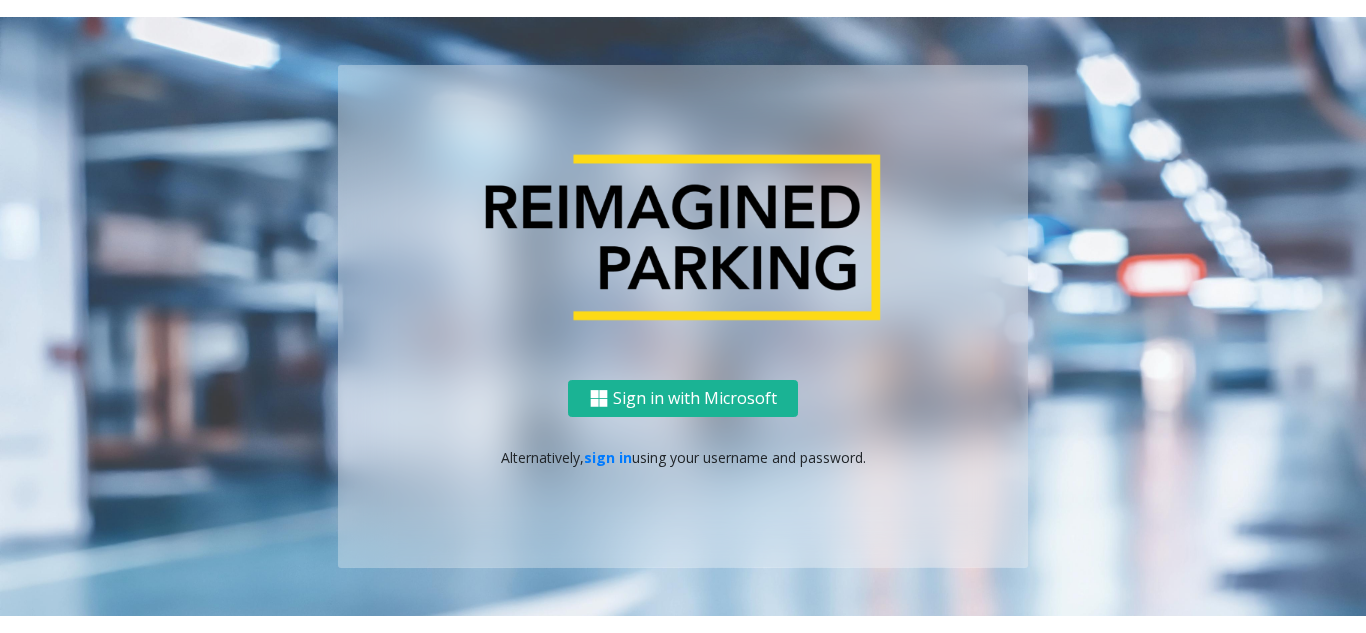 scroll, scrollTop: 0, scrollLeft: 0, axis: both 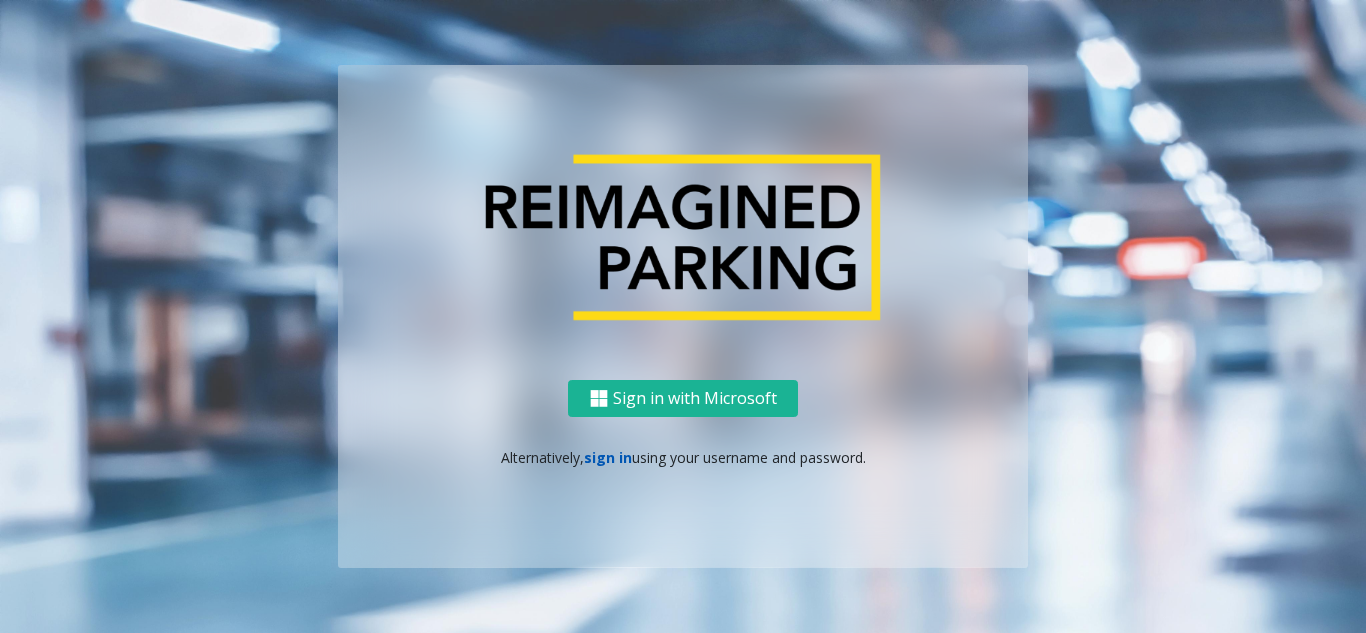 click on "sign in" 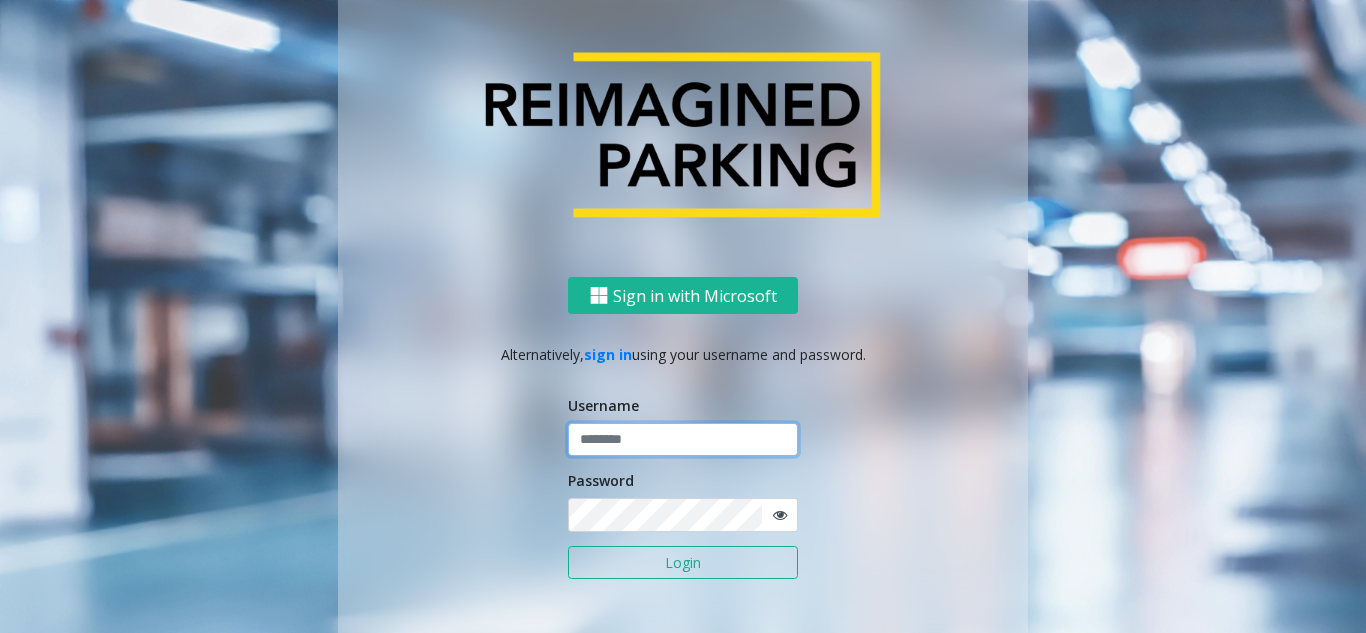 click 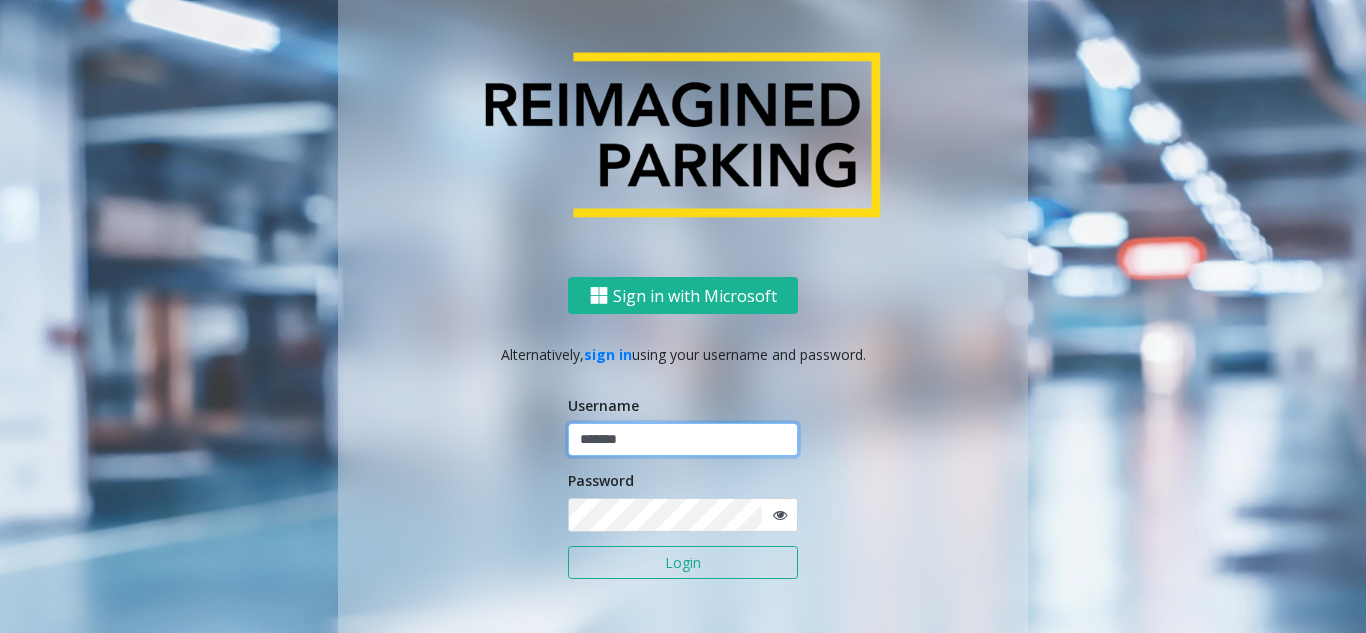 type on "*******" 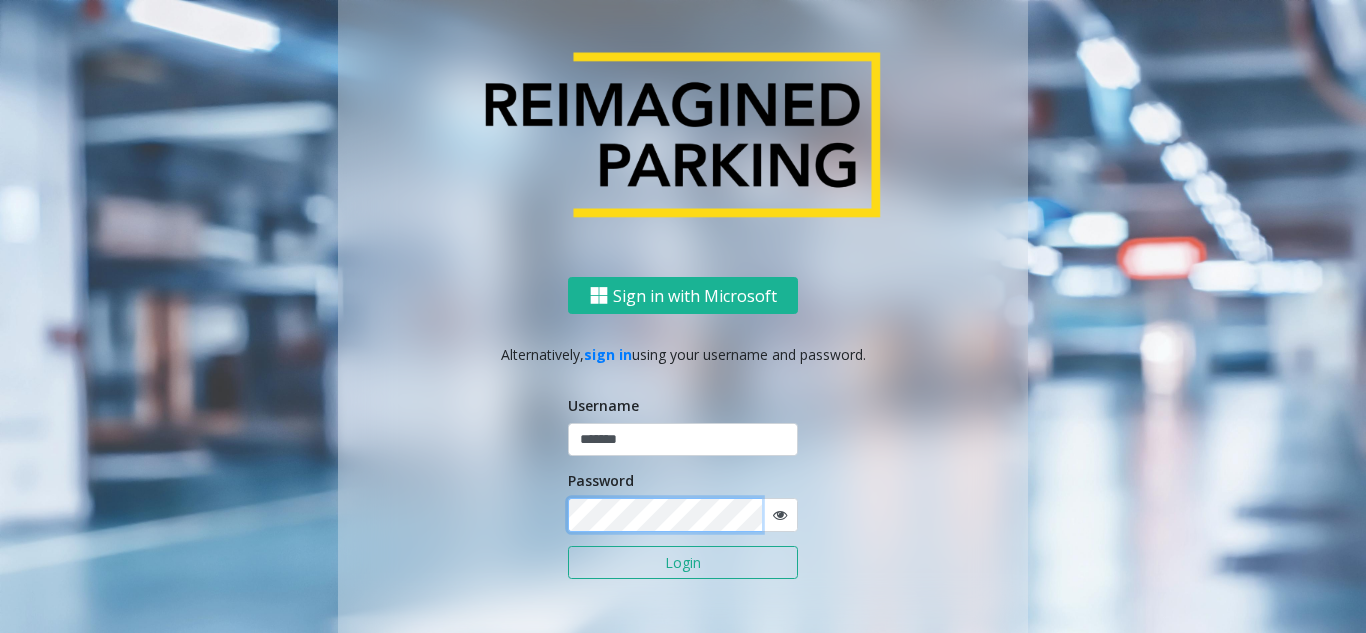 click on "Login" 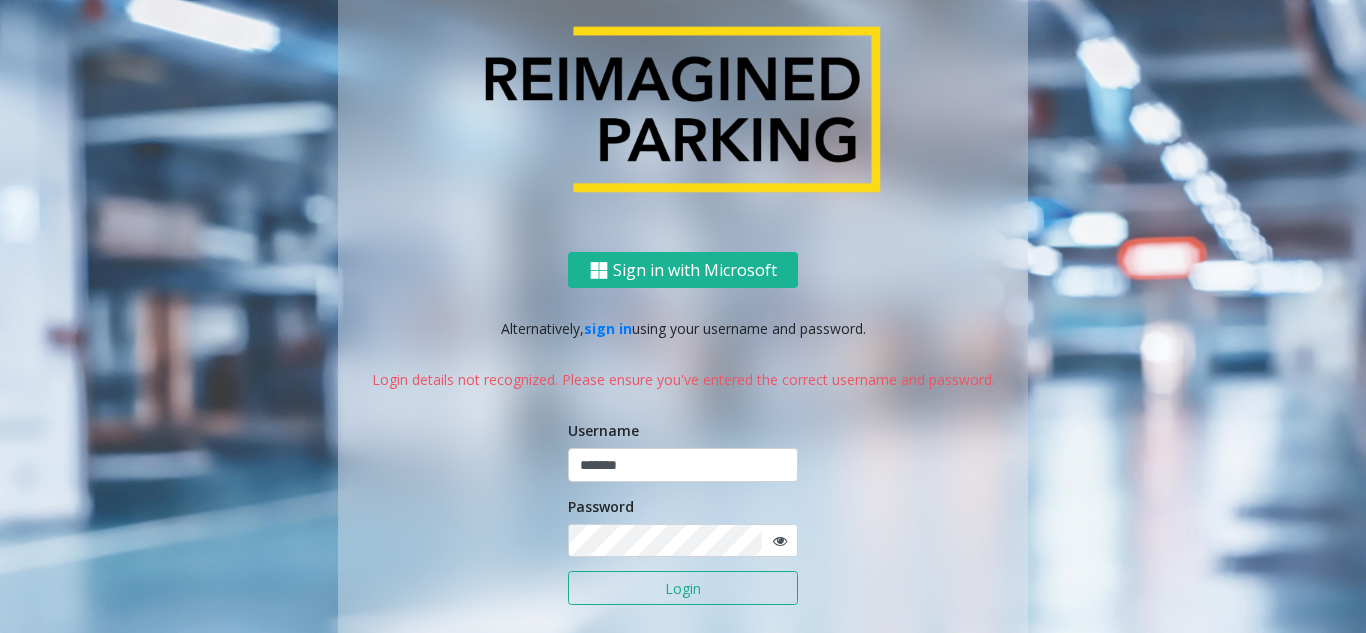 click 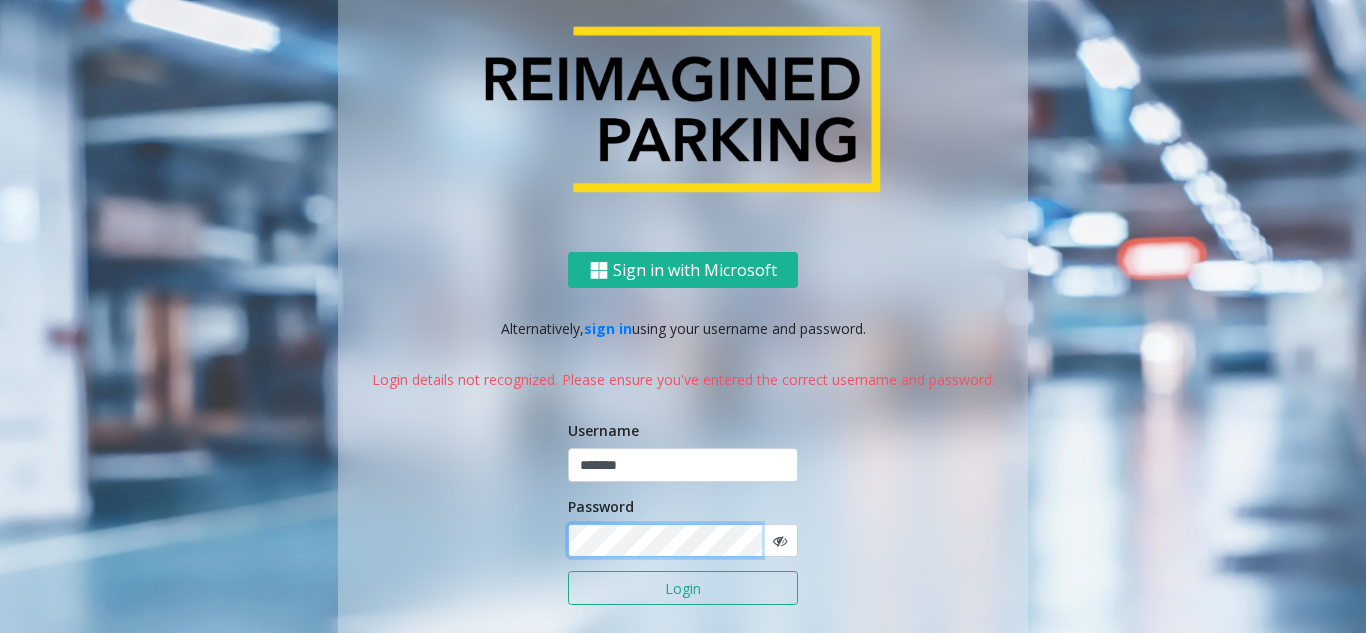 click on "Login" 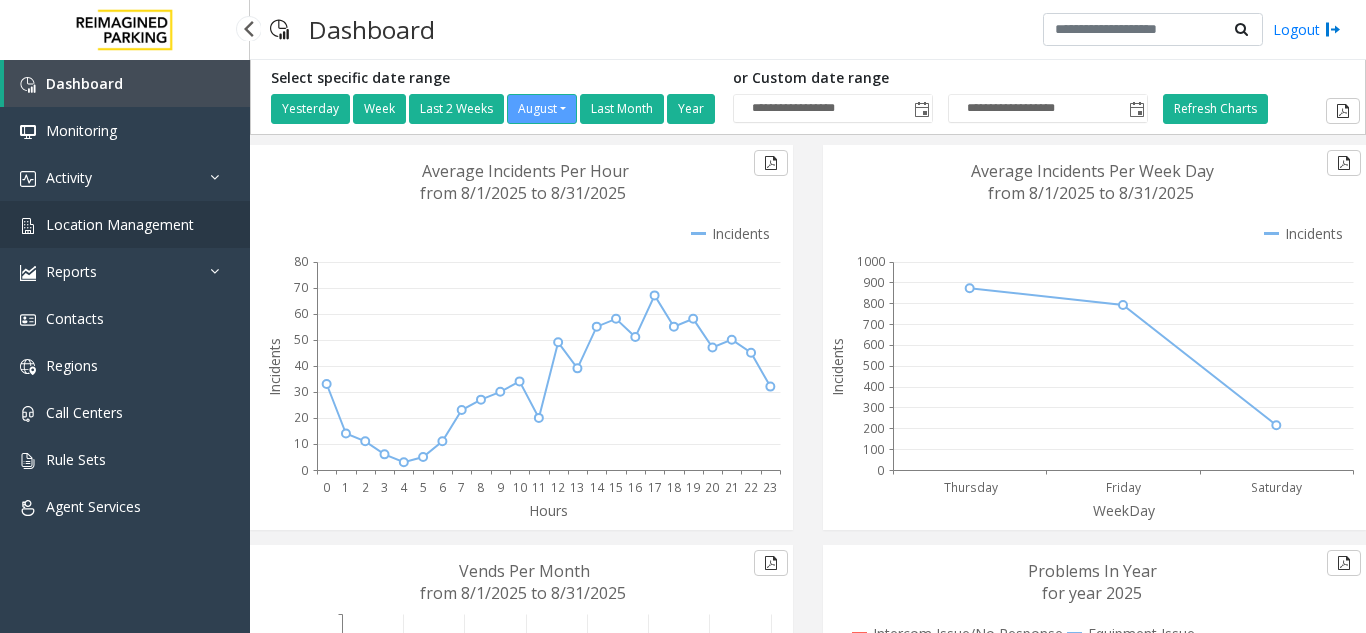click on "Location Management" at bounding box center (125, 224) 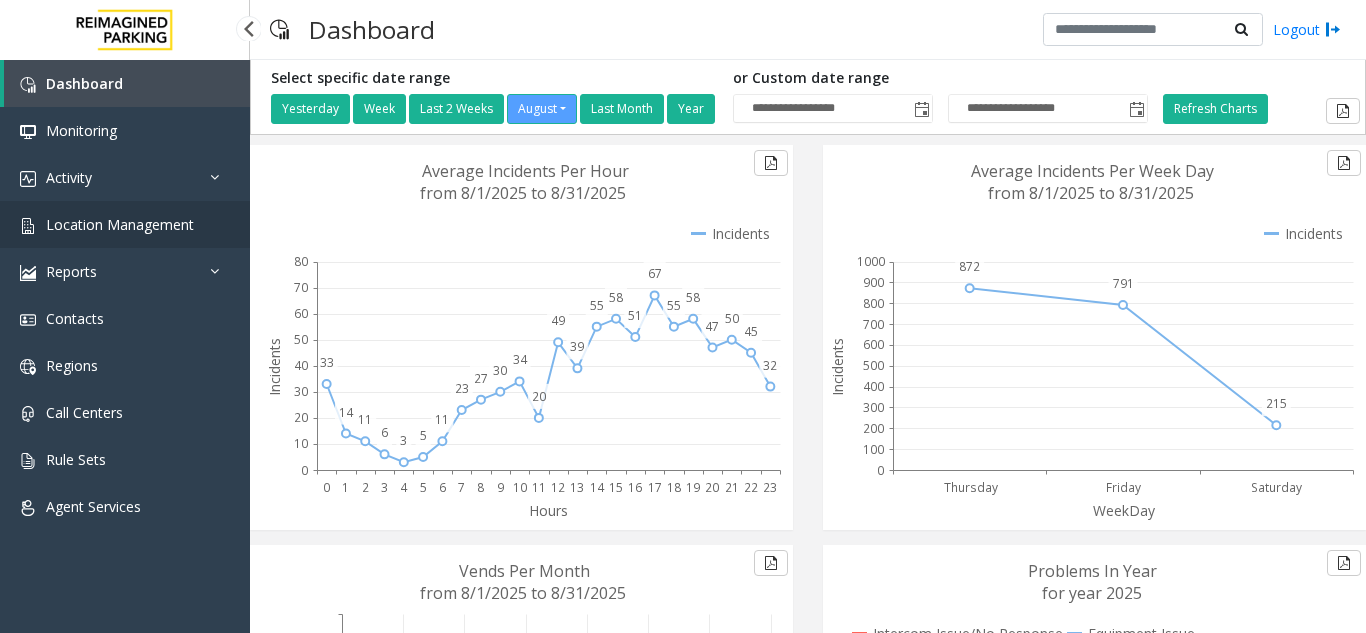click on "Location Management" at bounding box center [120, 224] 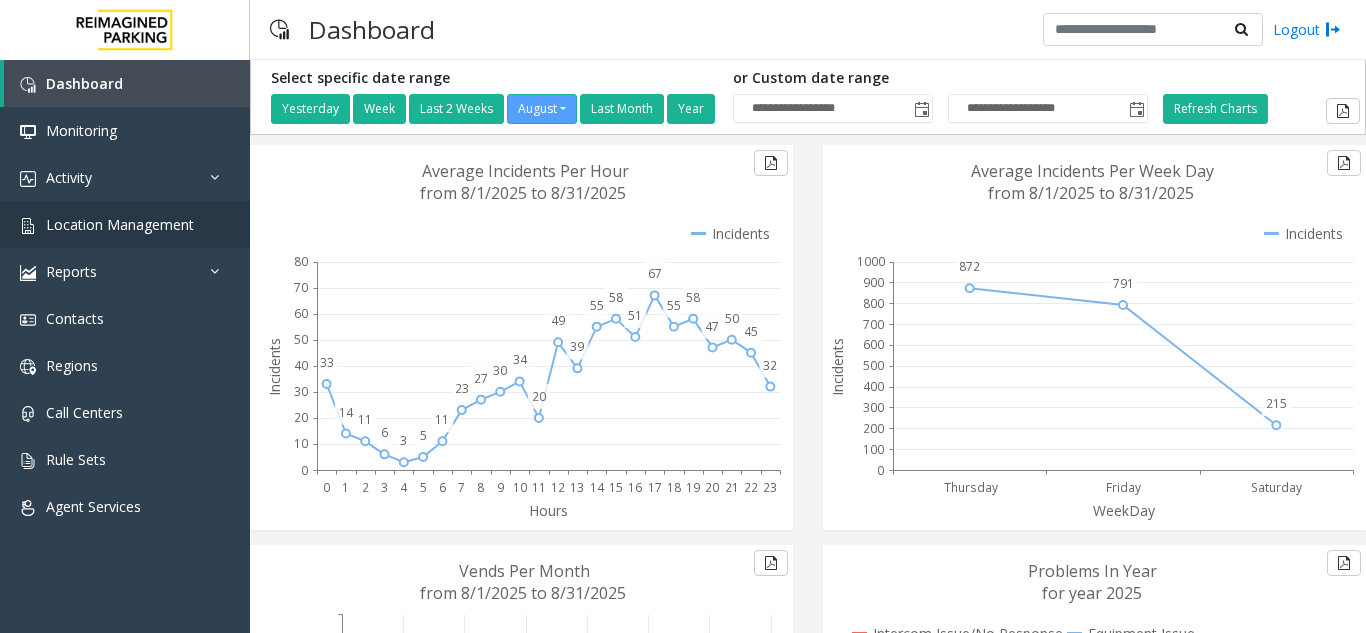 click on "**********" at bounding box center [683, 316] 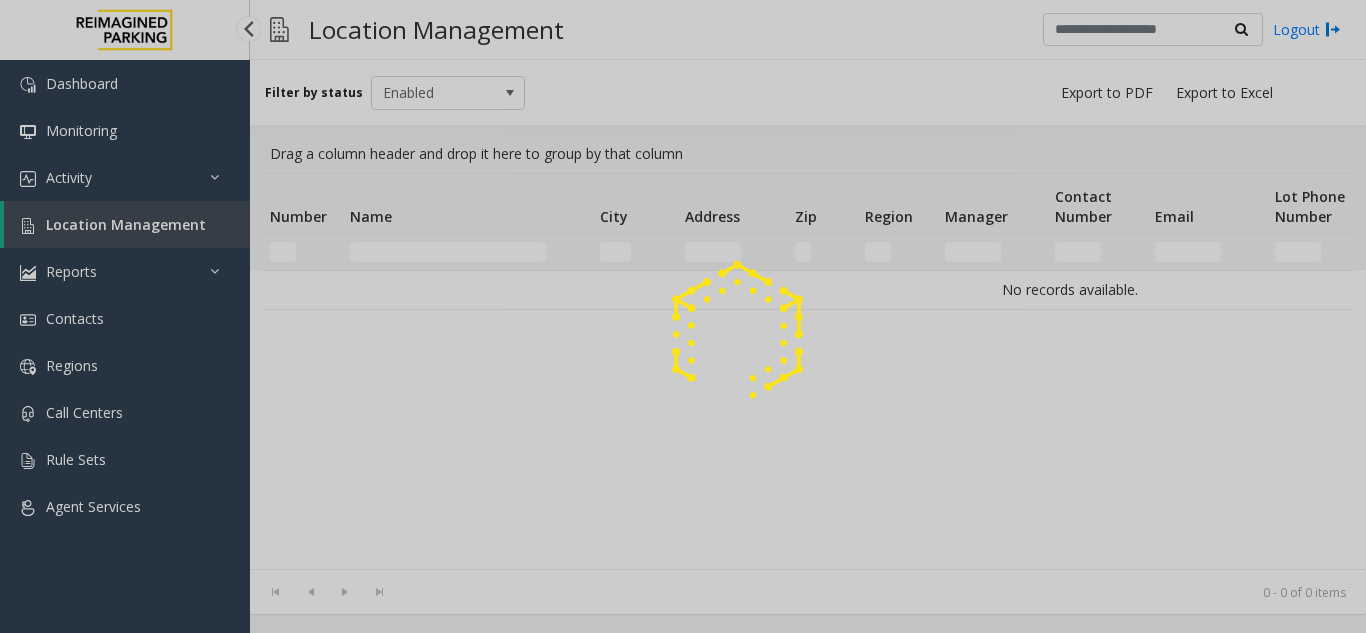 click 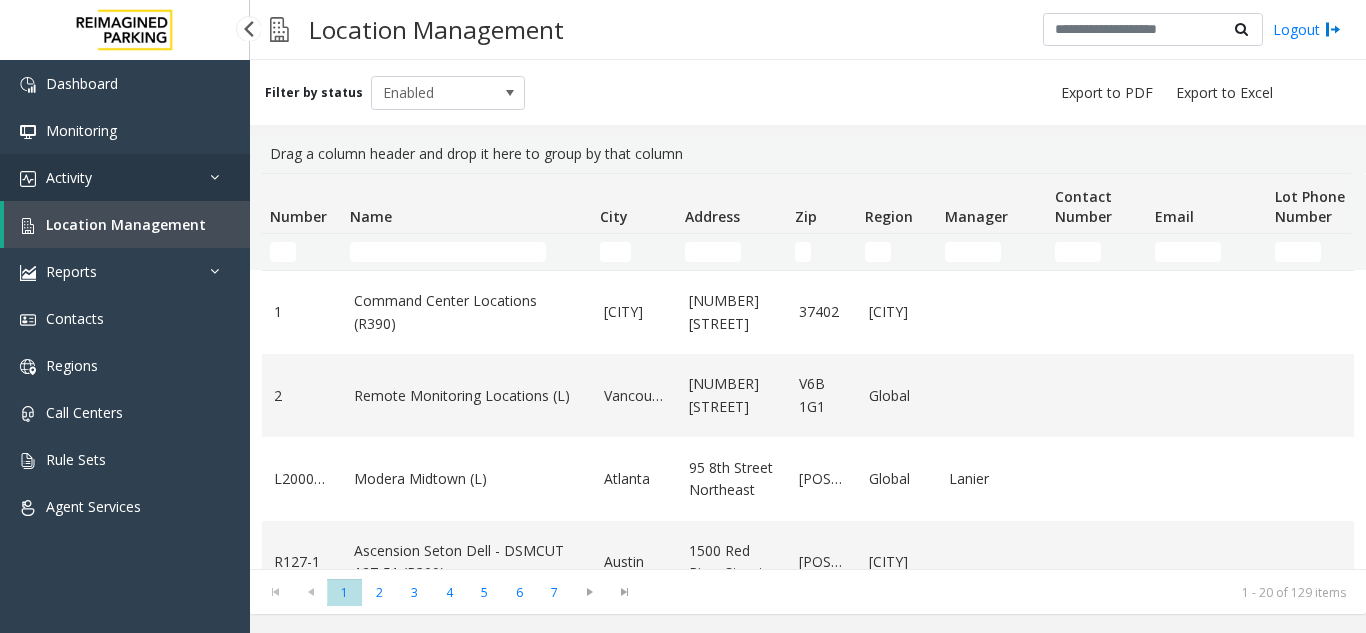 click on "Activity" at bounding box center [125, 177] 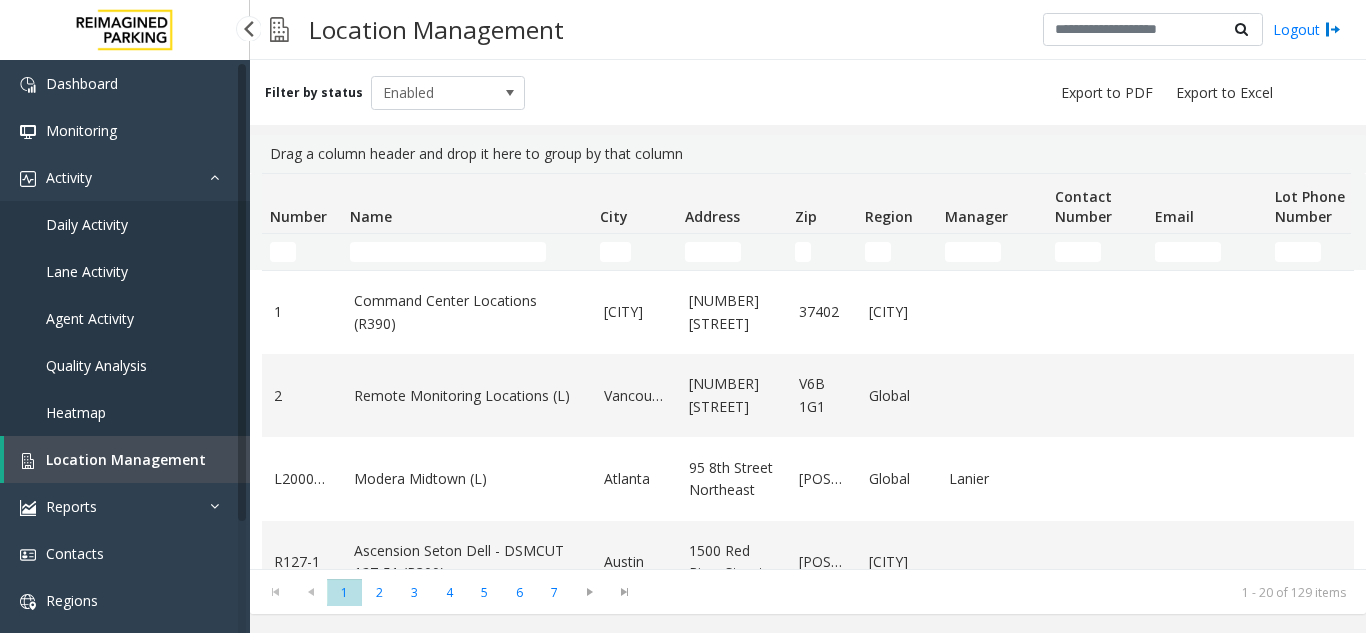 click on "Daily Activity" at bounding box center (125, 224) 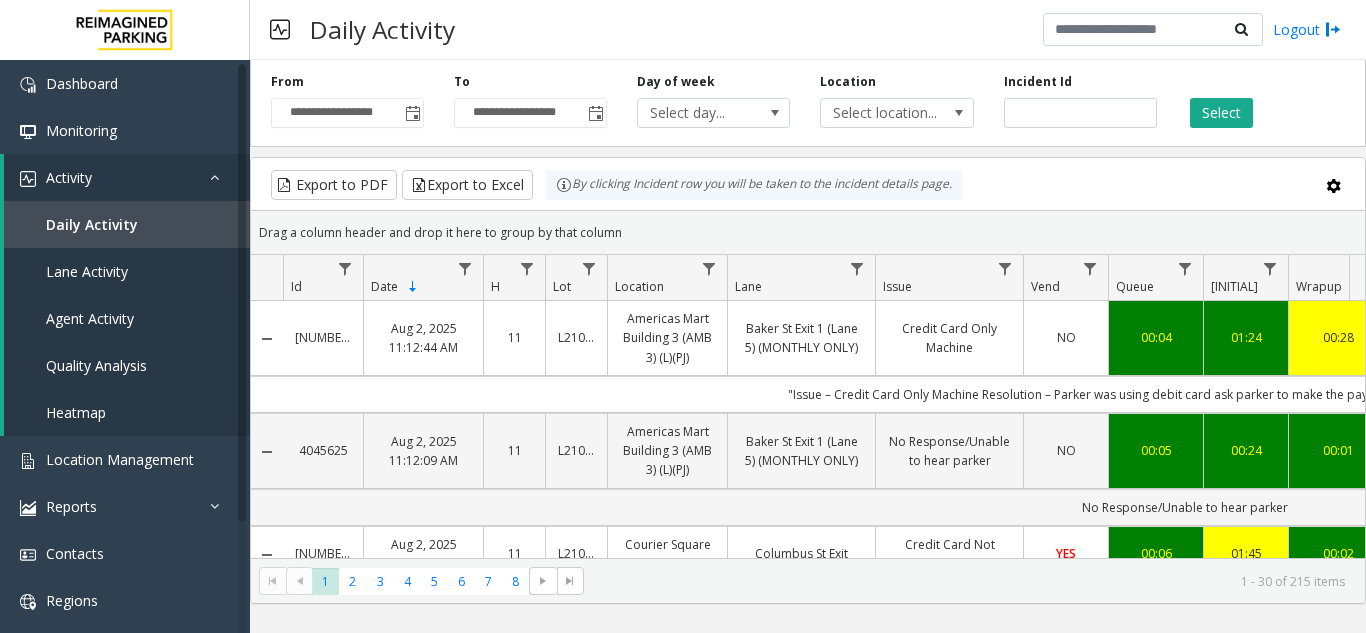 scroll, scrollTop: 0, scrollLeft: 401, axis: horizontal 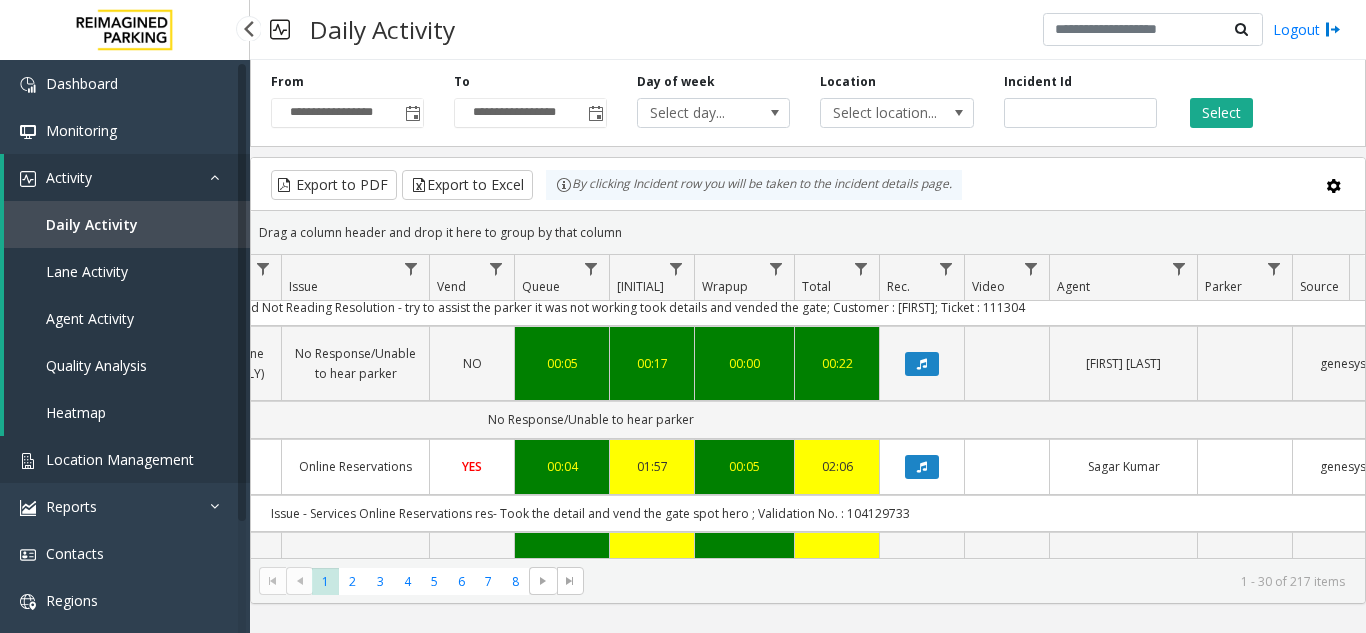 click on "Location Management" at bounding box center [120, 459] 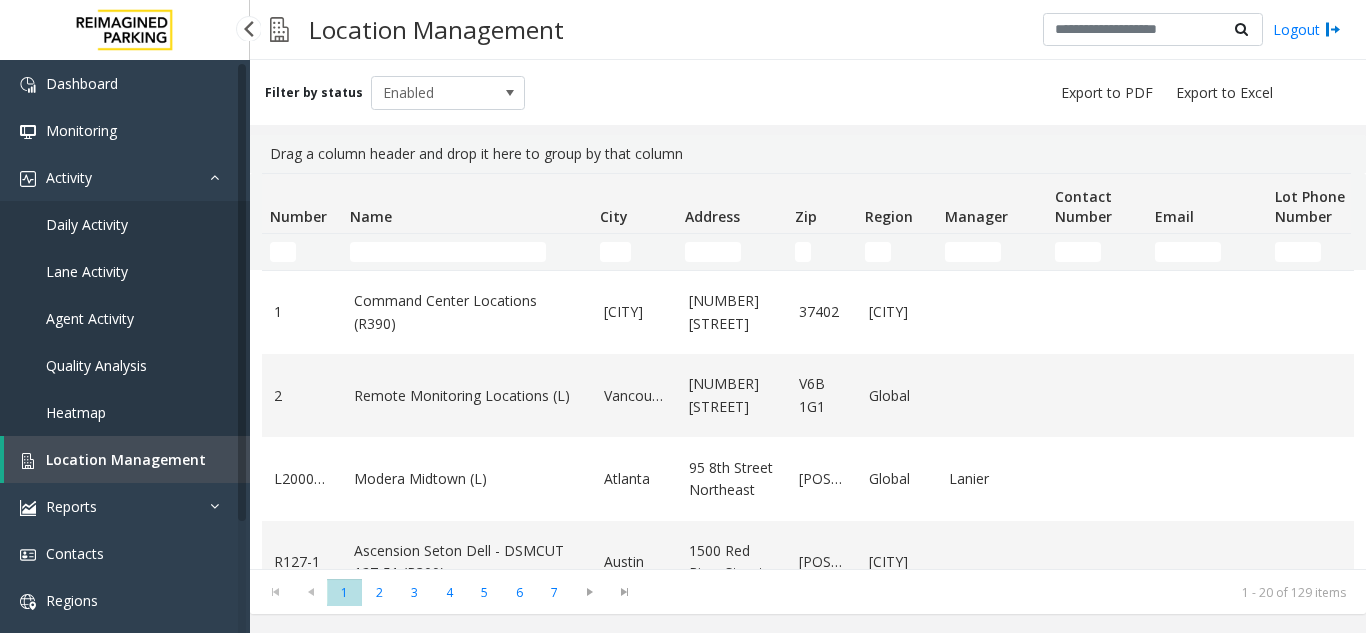 click on "Location Management" at bounding box center (127, 459) 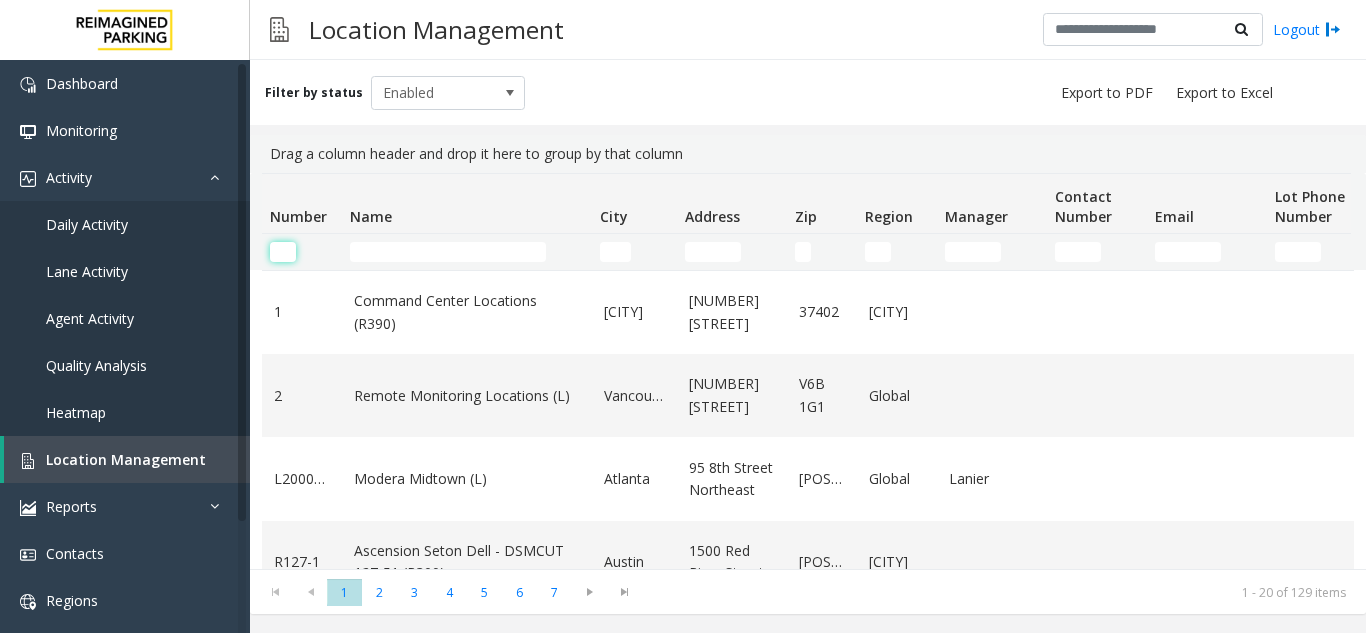 click 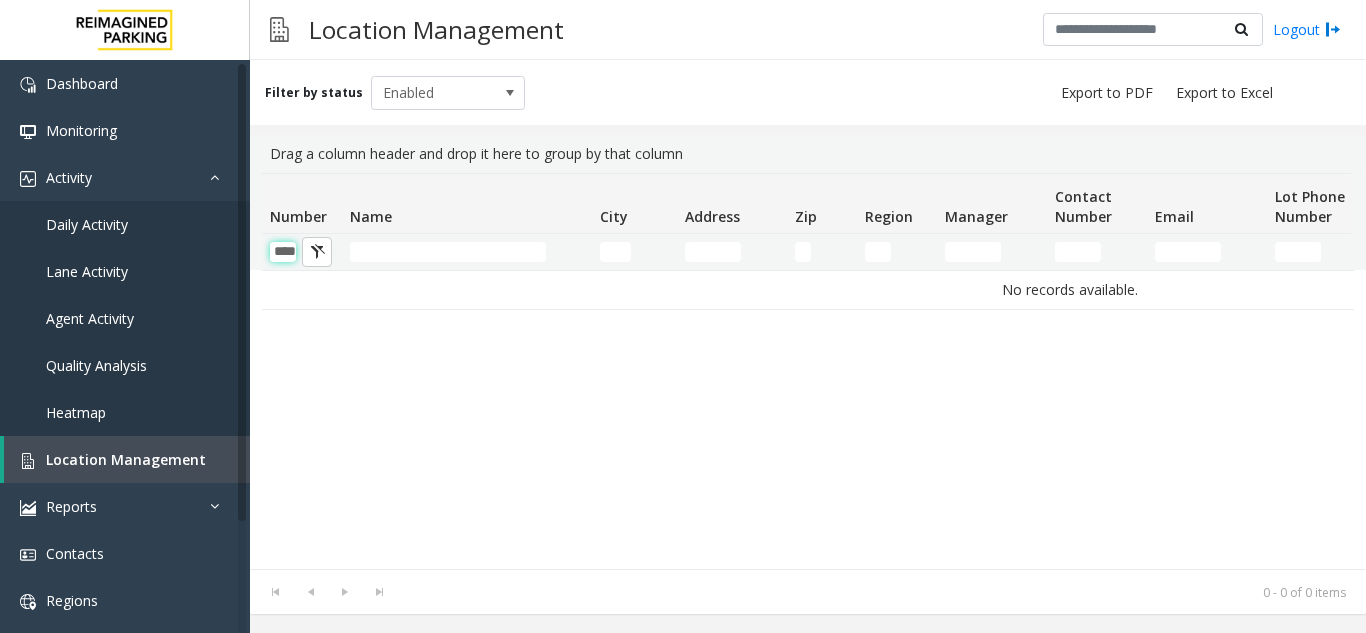 scroll, scrollTop: 0, scrollLeft: 17, axis: horizontal 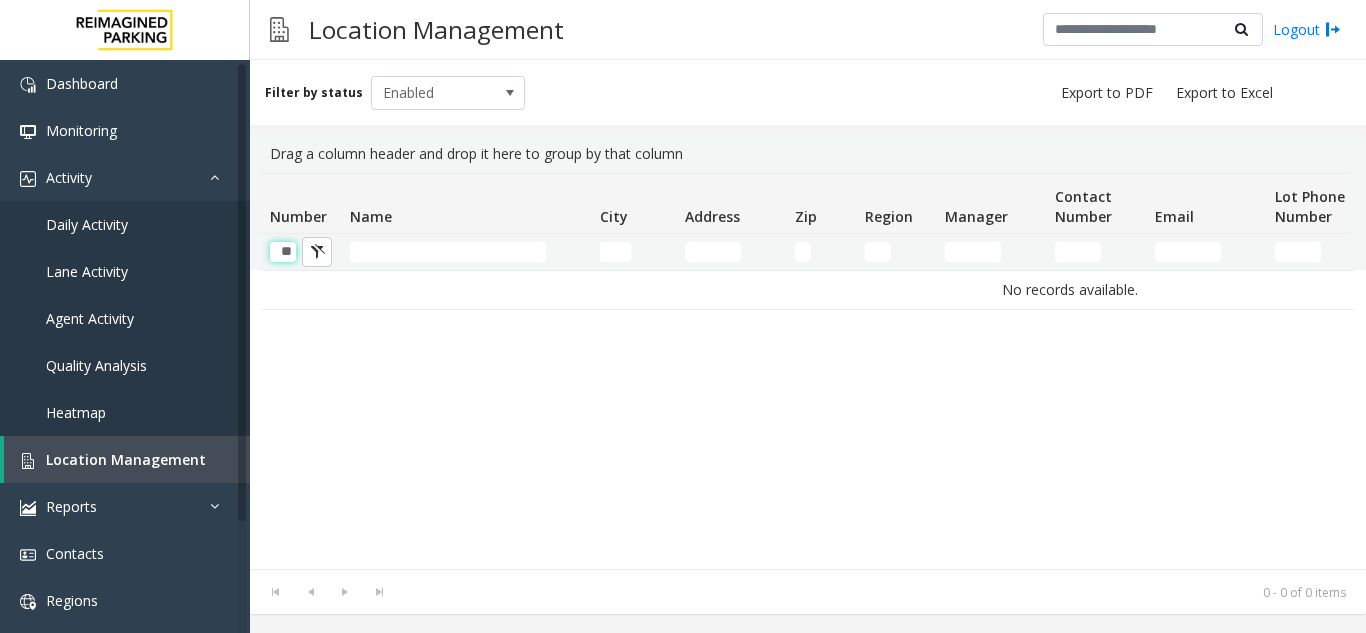 type on "*" 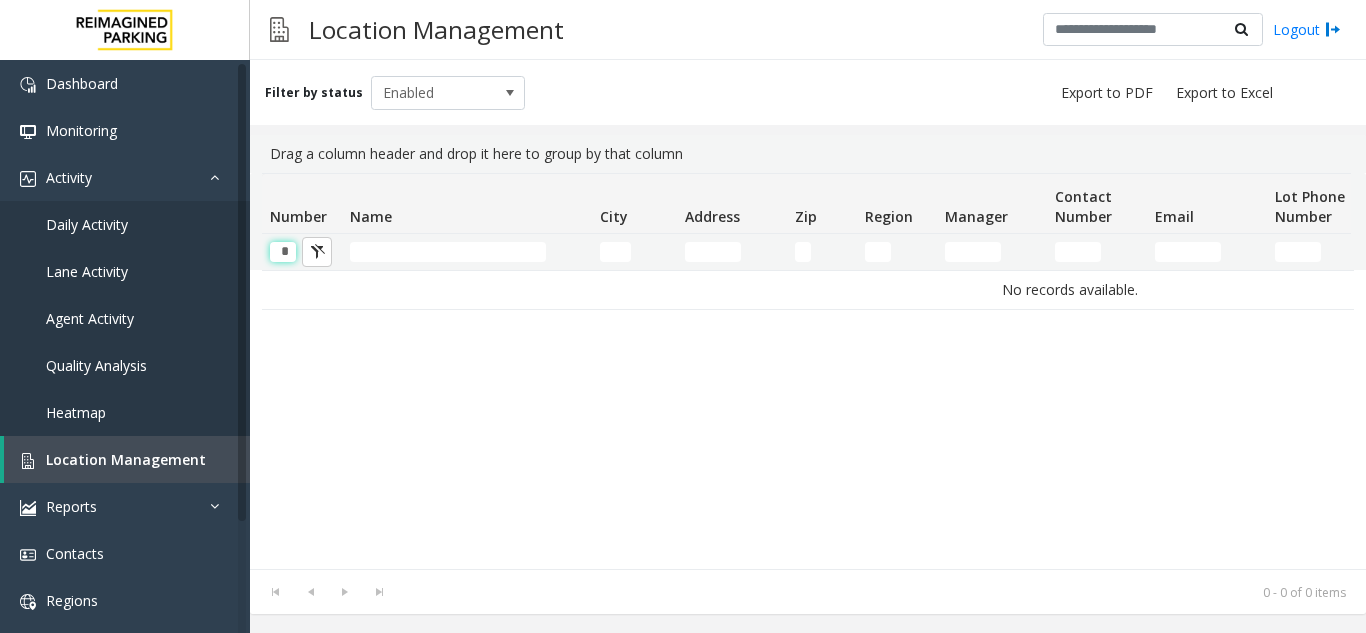 type 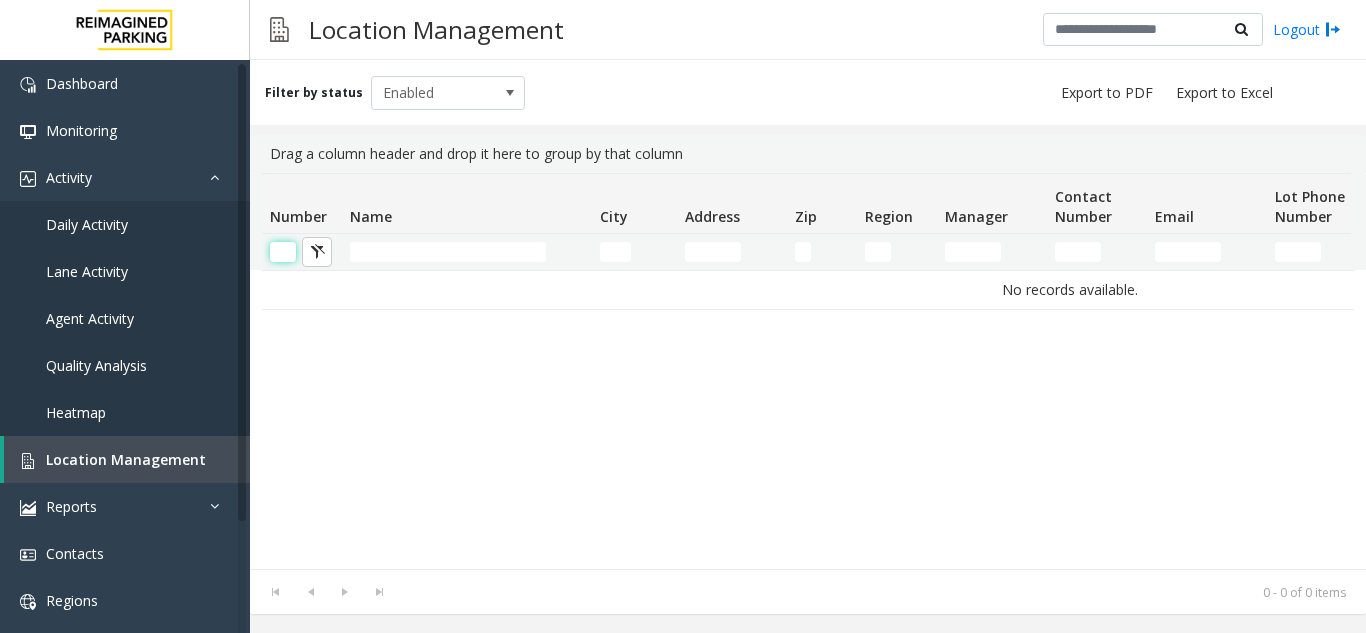 scroll, scrollTop: 0, scrollLeft: 0, axis: both 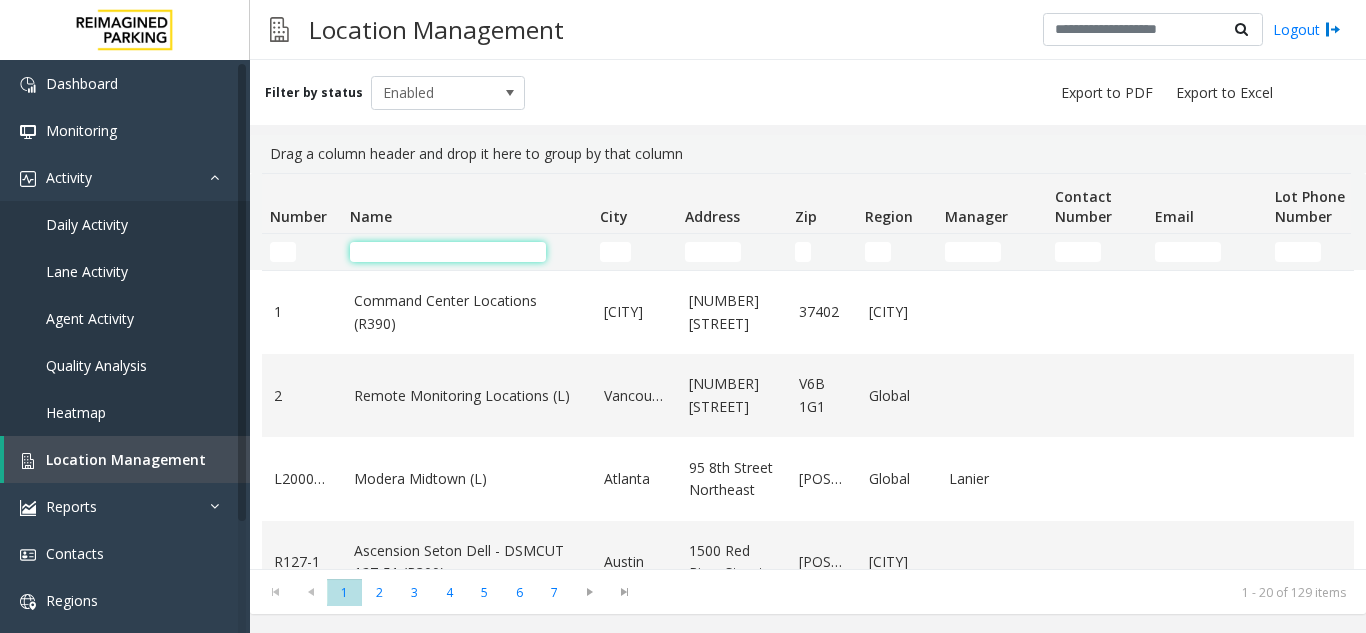 drag, startPoint x: 457, startPoint y: 259, endPoint x: 418, endPoint y: 261, distance: 39.051247 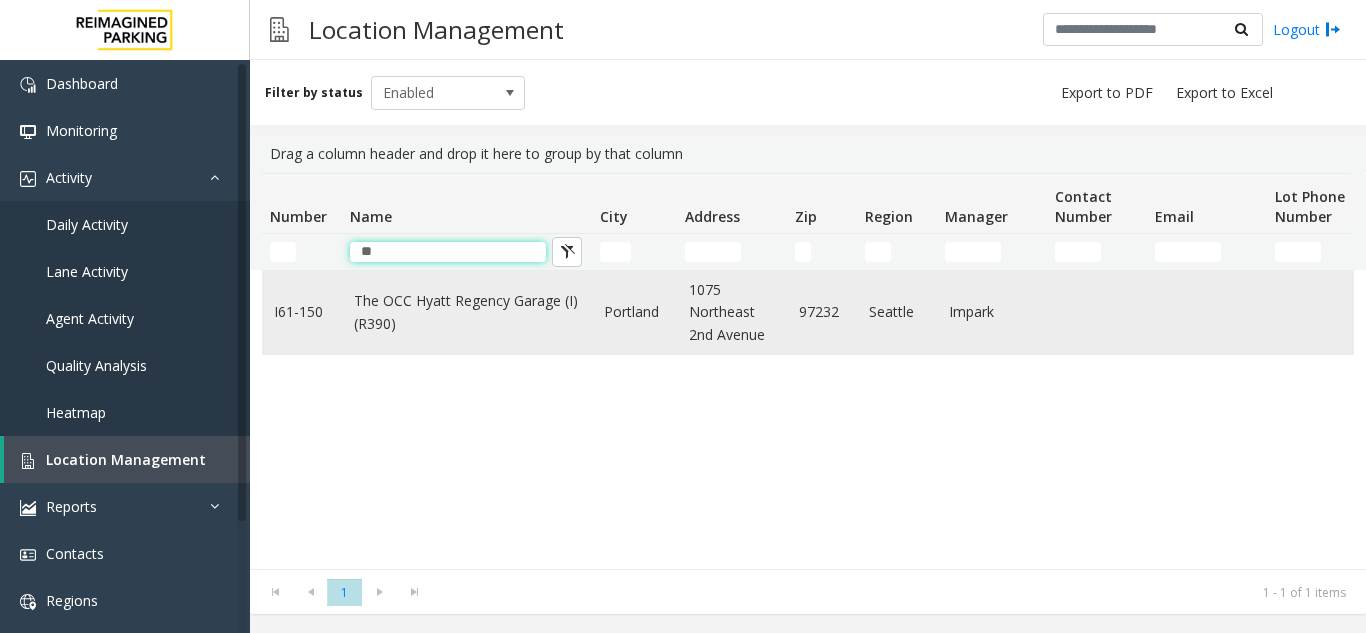 type on "**" 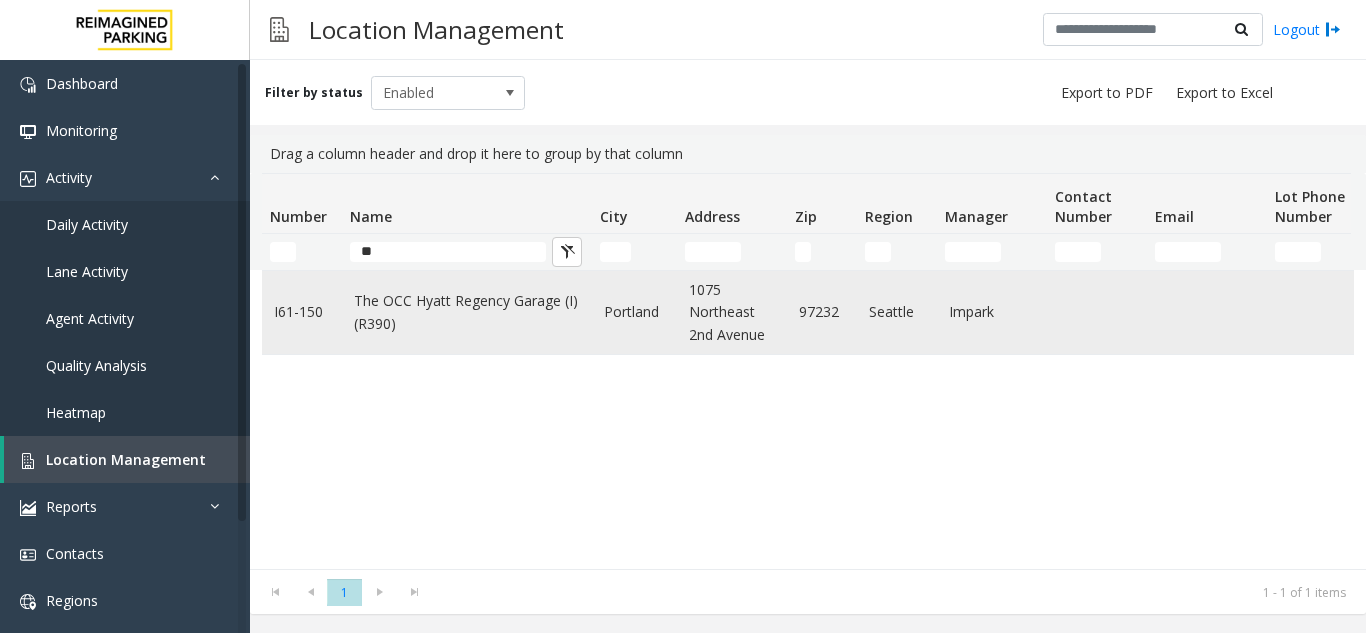 click on "The OCC Hyatt Regency Garage (I) (R390)" 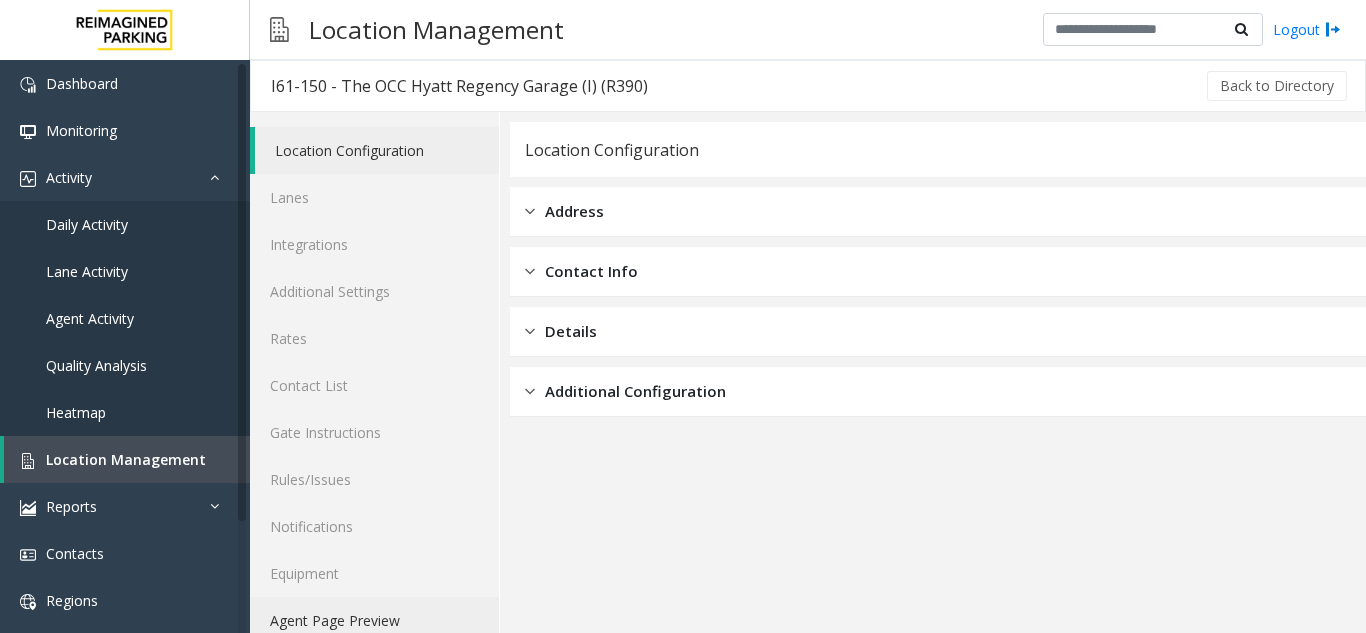 click on "Agent Page Preview" 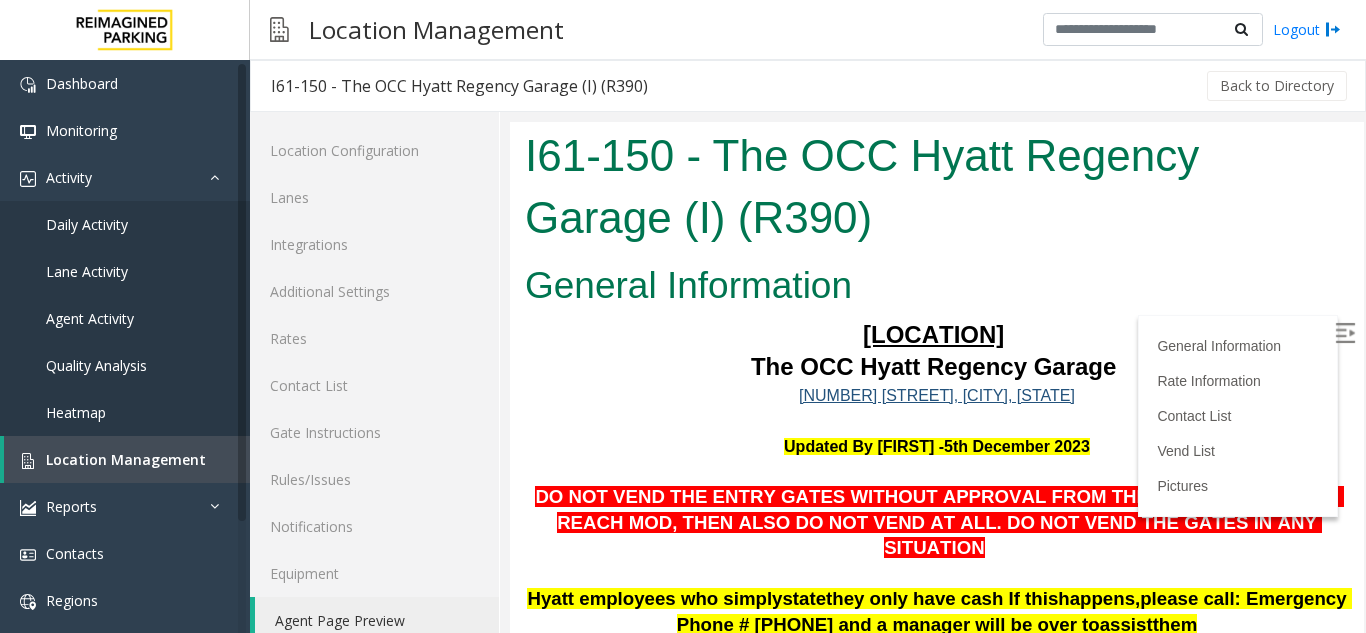 scroll, scrollTop: 100, scrollLeft: 0, axis: vertical 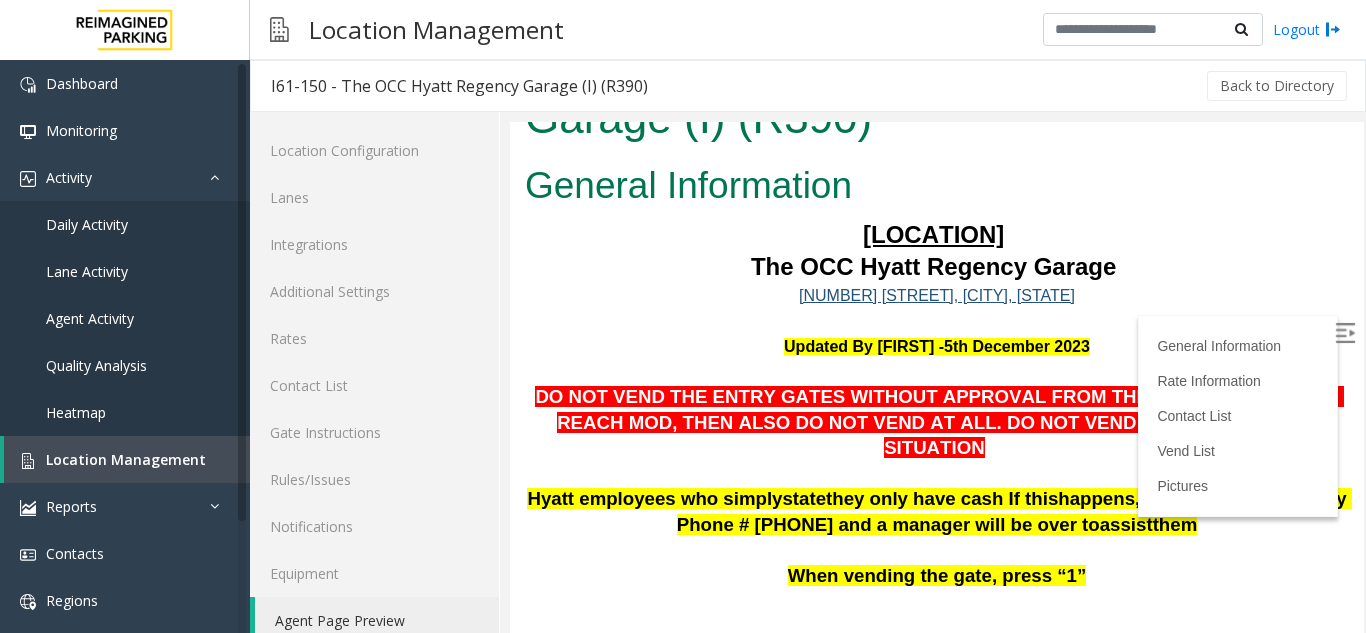 click at bounding box center (1347, 336) 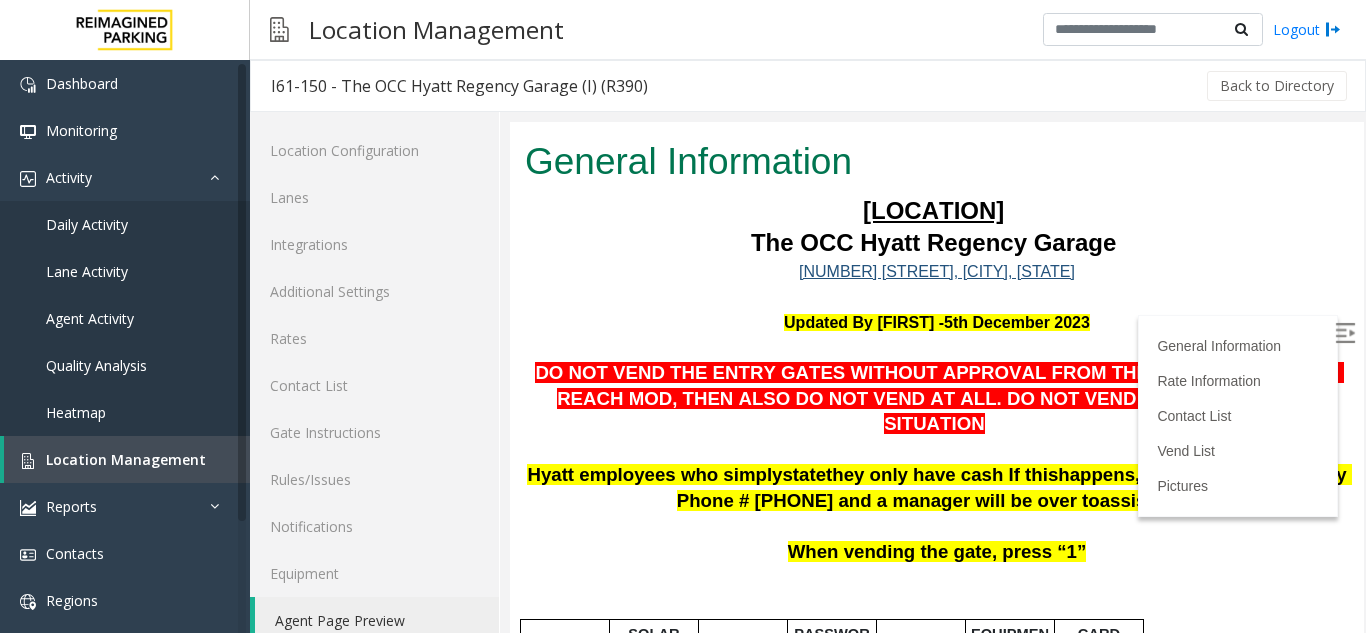 scroll, scrollTop: 0, scrollLeft: 0, axis: both 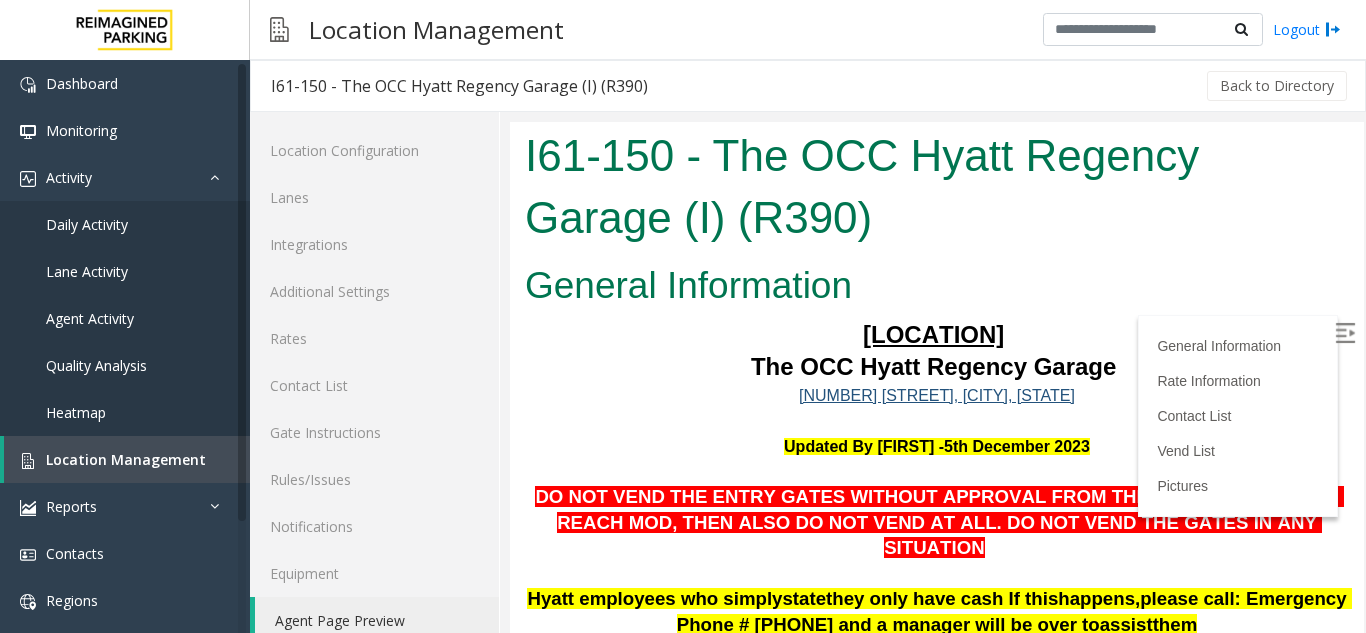 click on "[NUMBER] [STREET], [CITY], [STATE]" at bounding box center (937, 395) 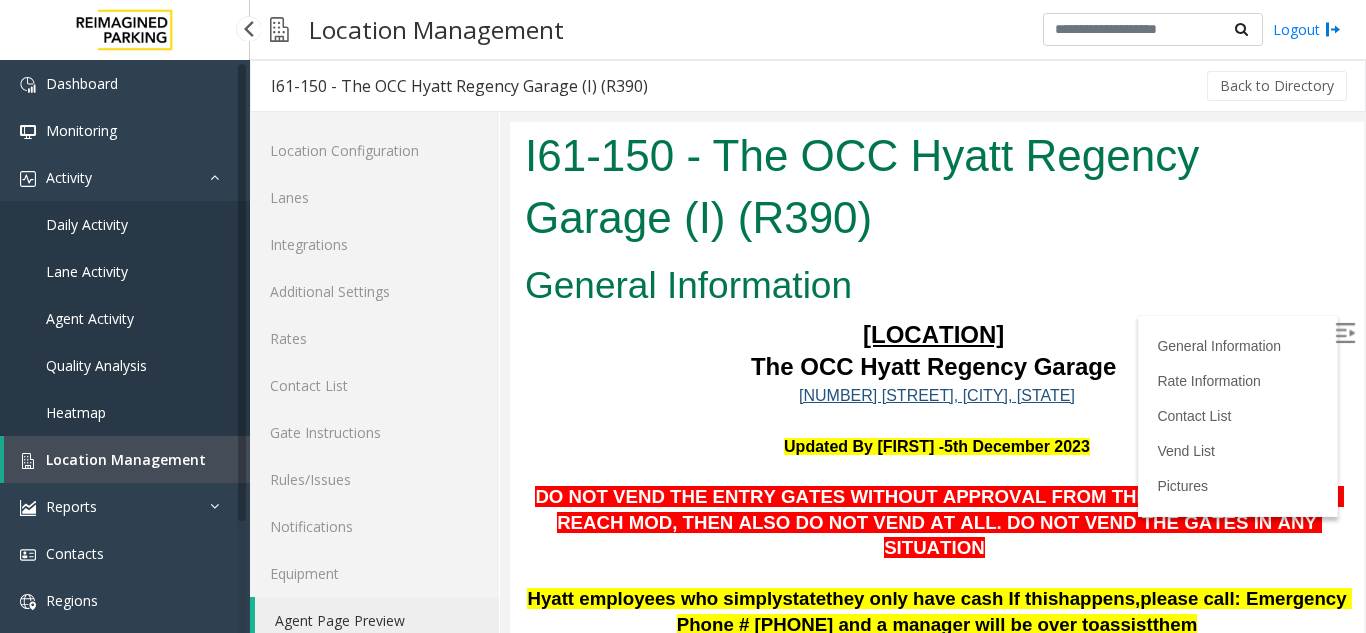 click on "Heatmap" at bounding box center [125, 412] 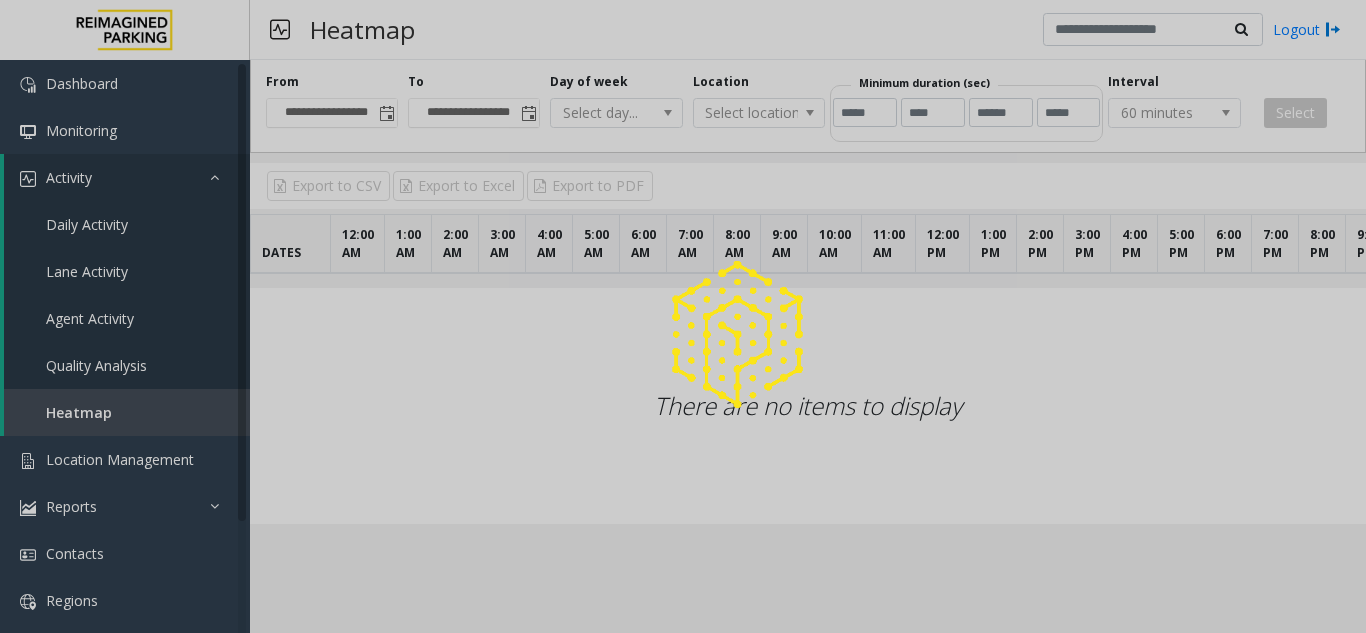 click 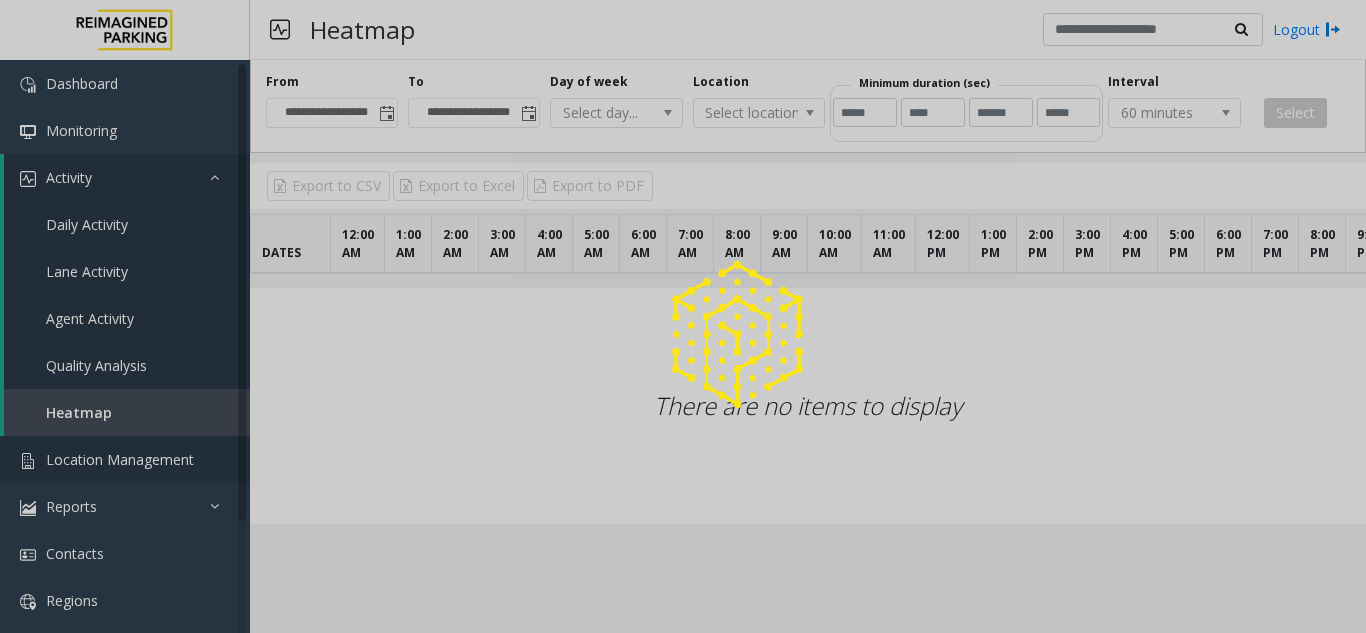 click on "Location Management" at bounding box center [120, 459] 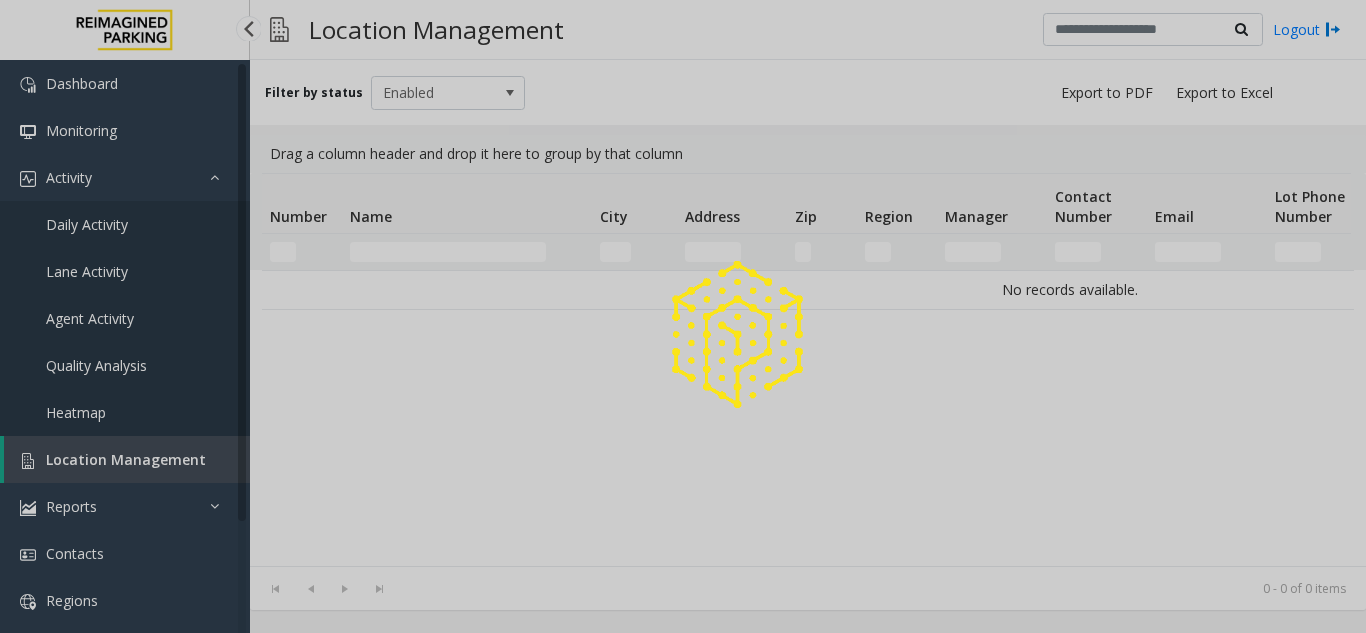 click 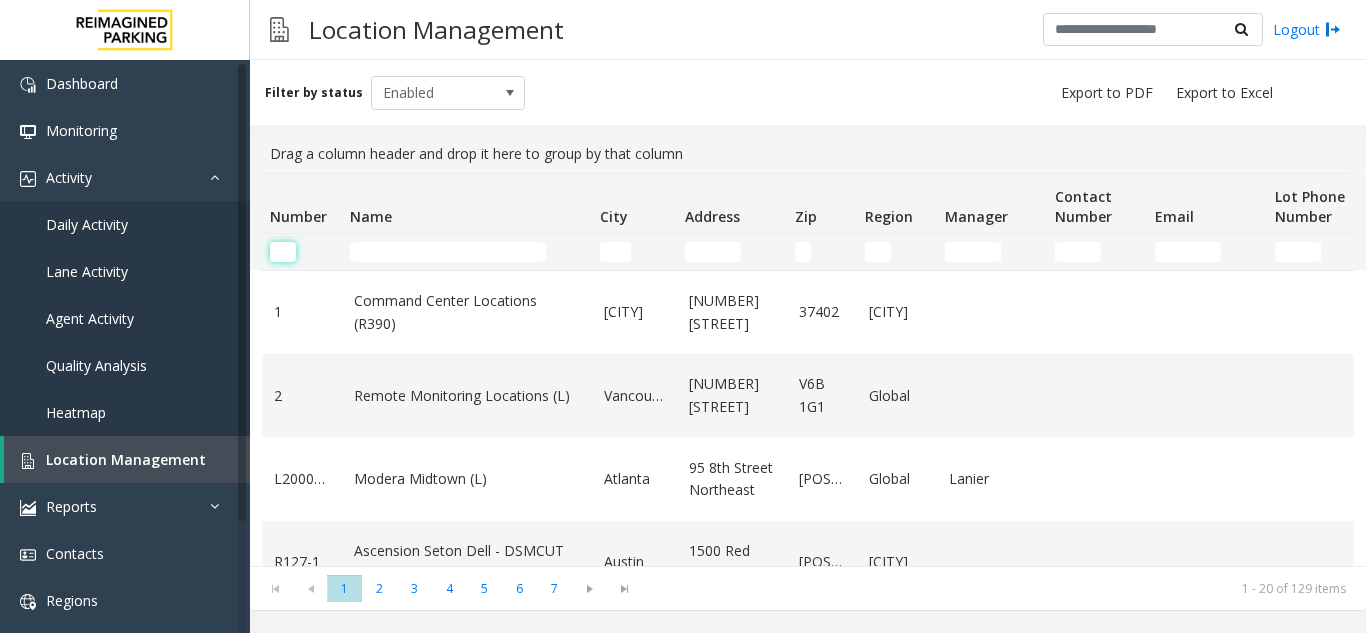 click 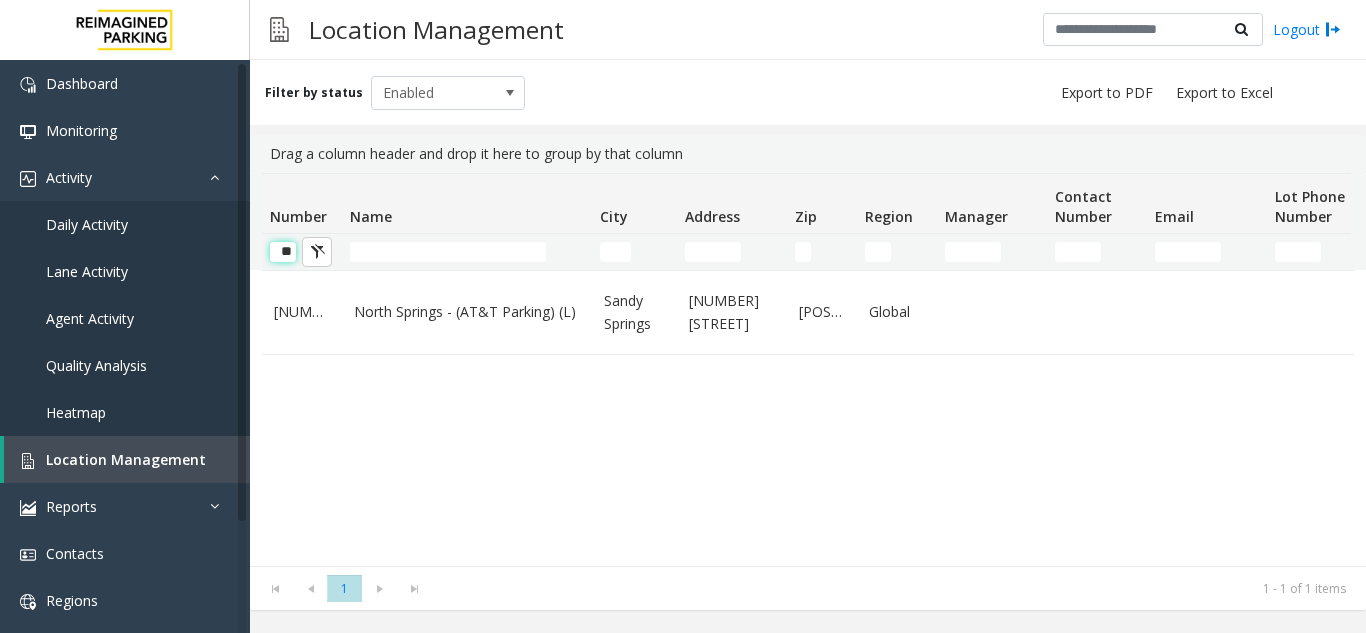 scroll, scrollTop: 0, scrollLeft: 1, axis: horizontal 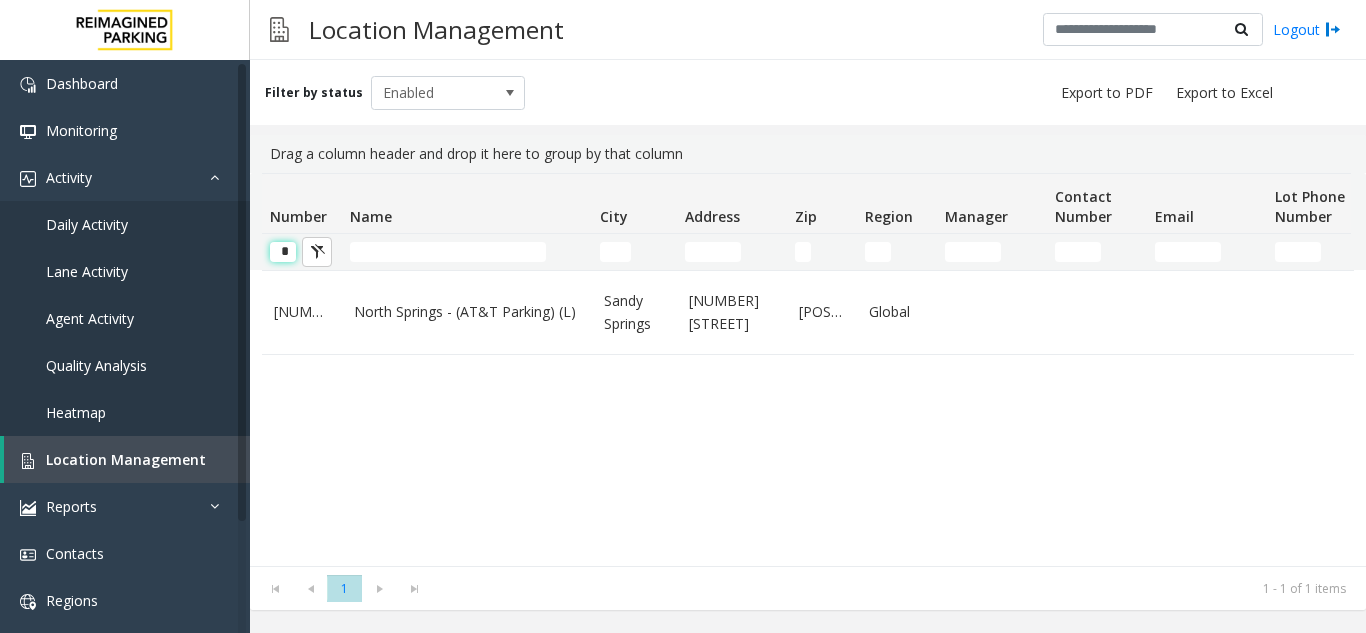 type 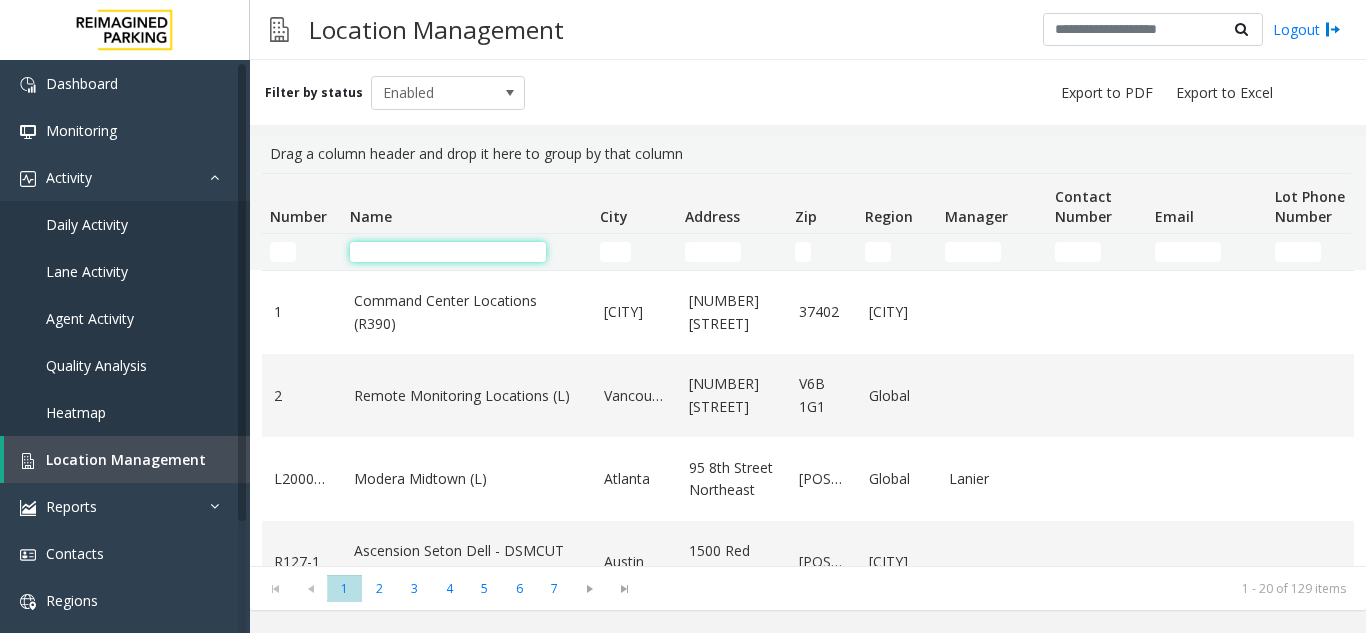 click 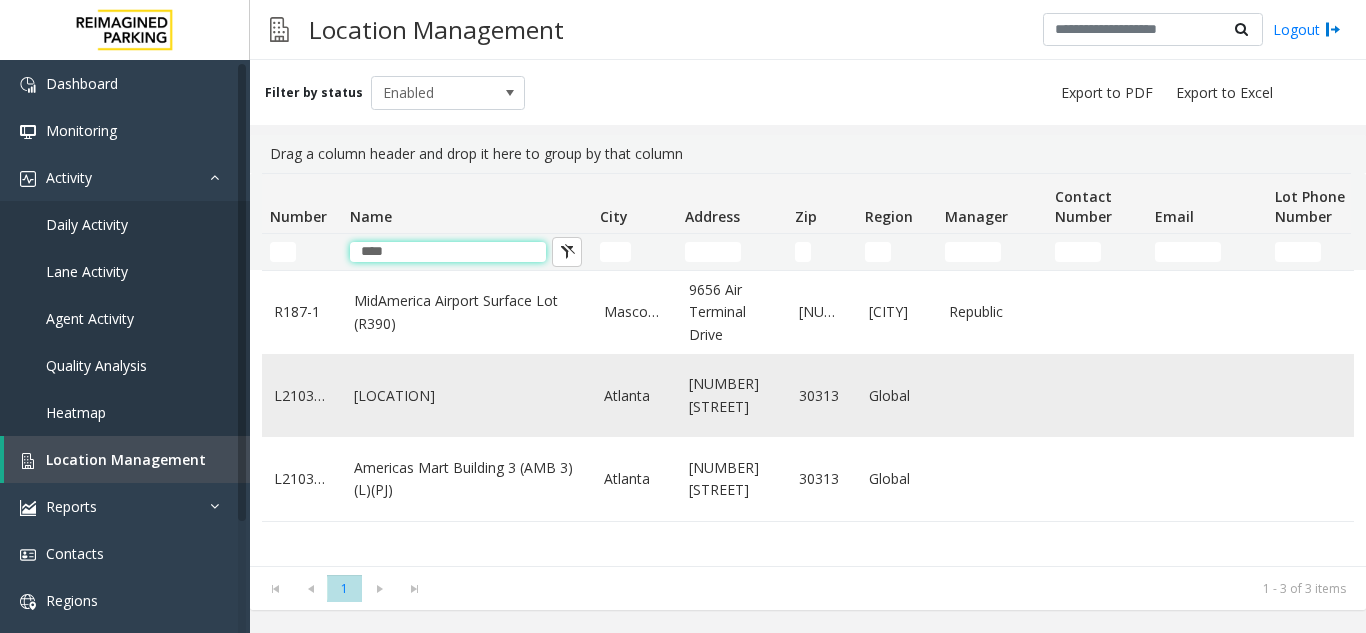 type on "****" 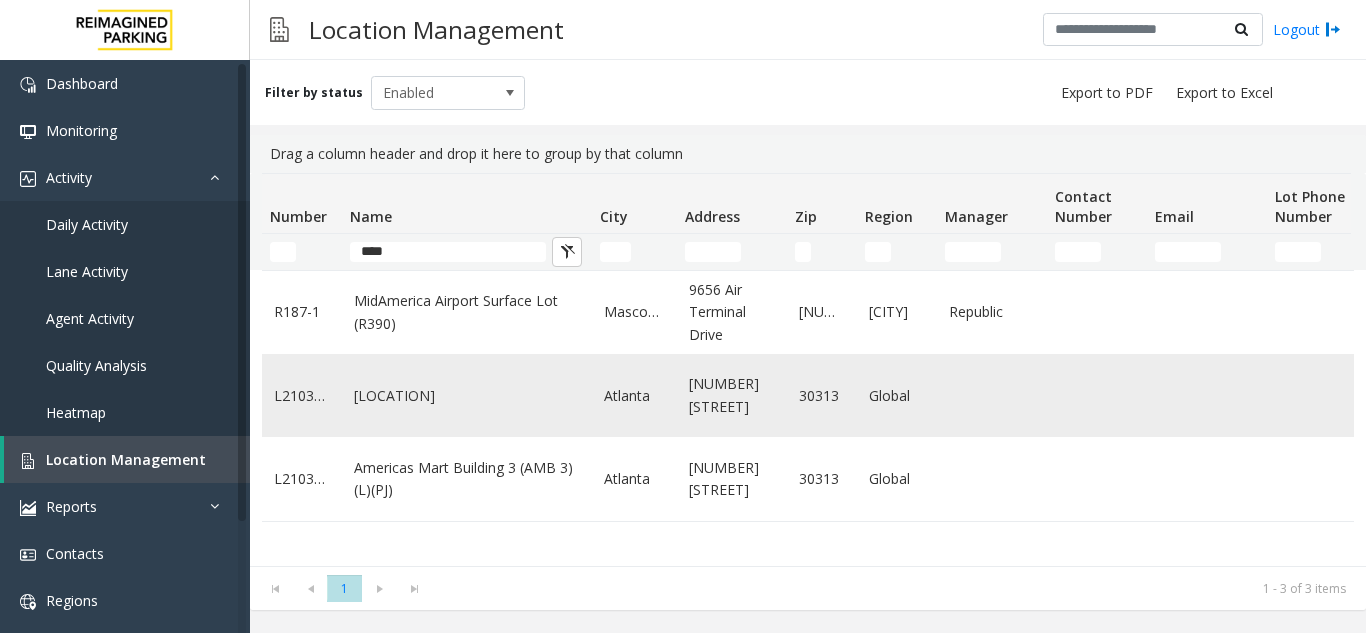 click on "[LOCATION]" 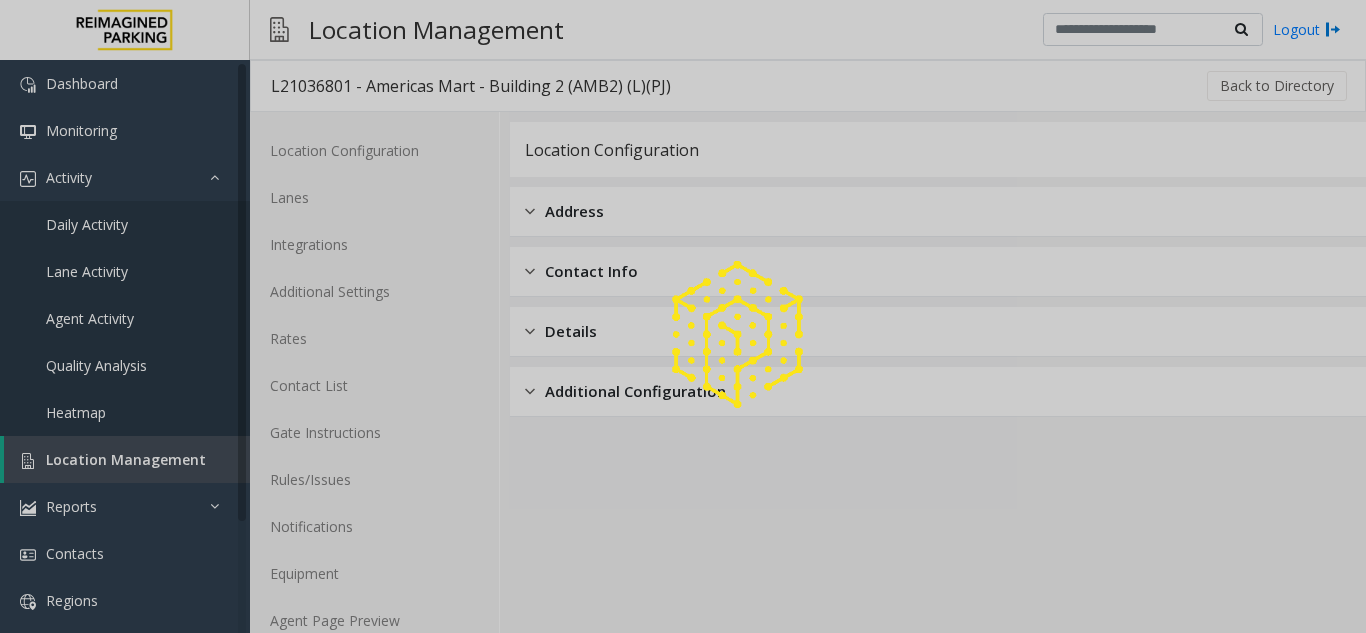 click 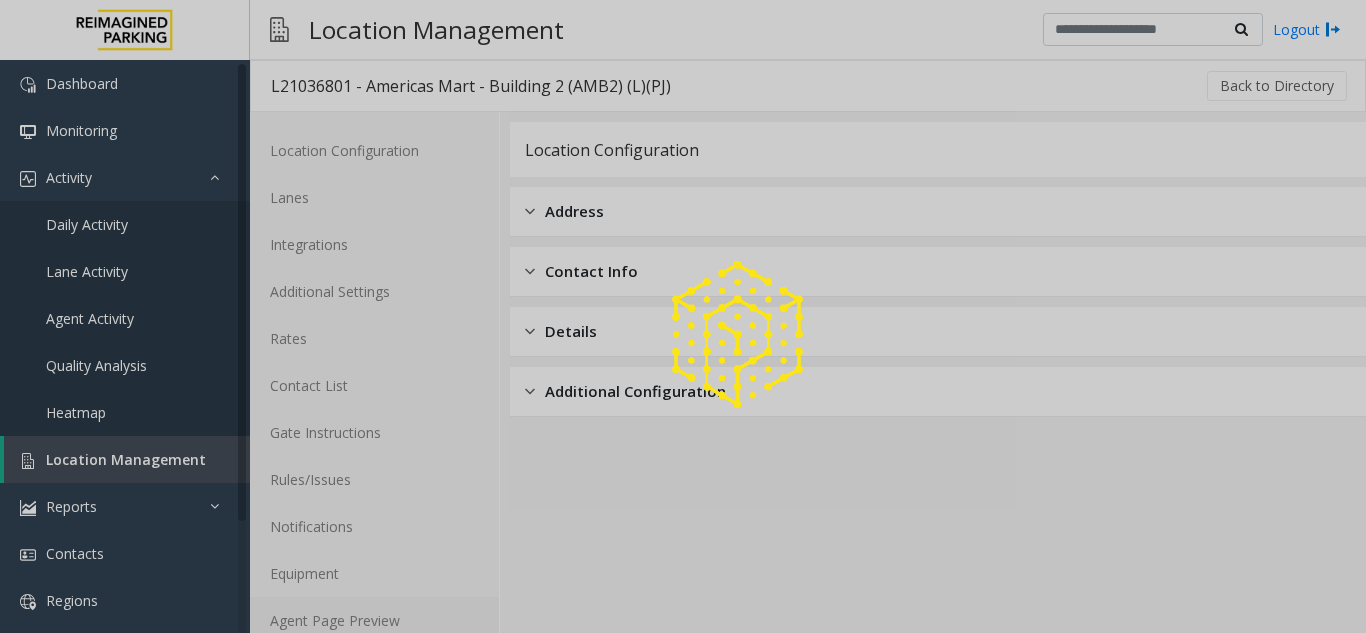 click on "Agent Page Preview" 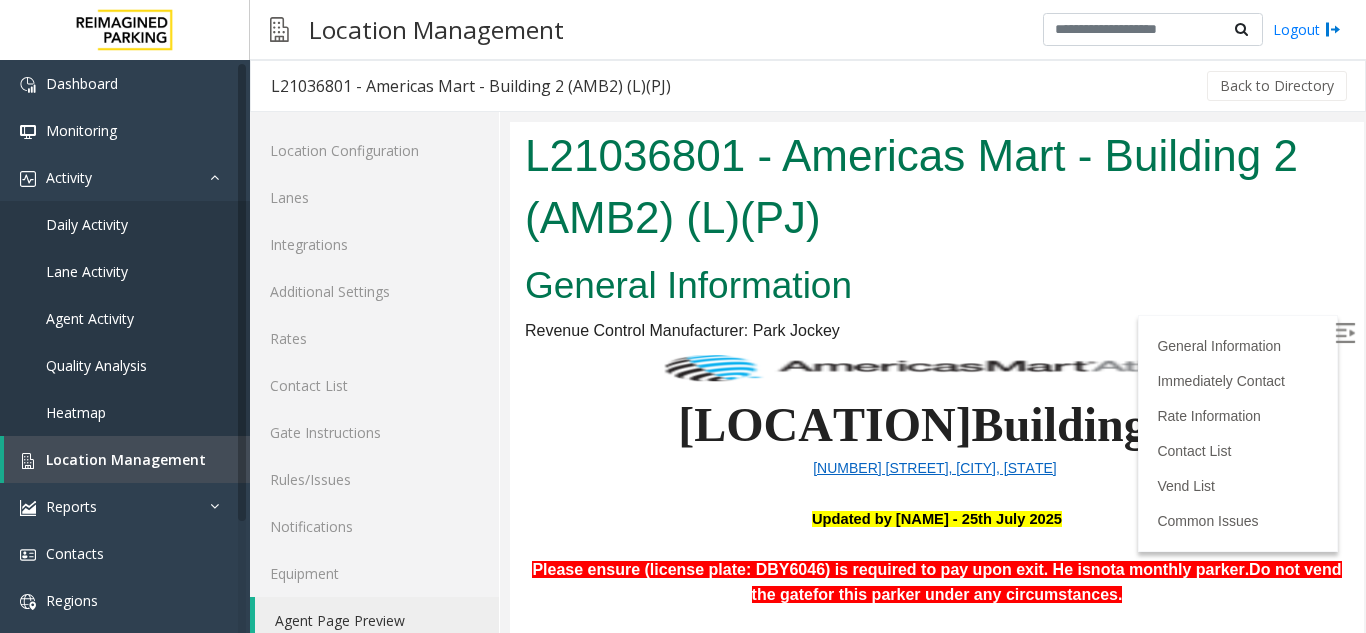 click at bounding box center [1345, 333] 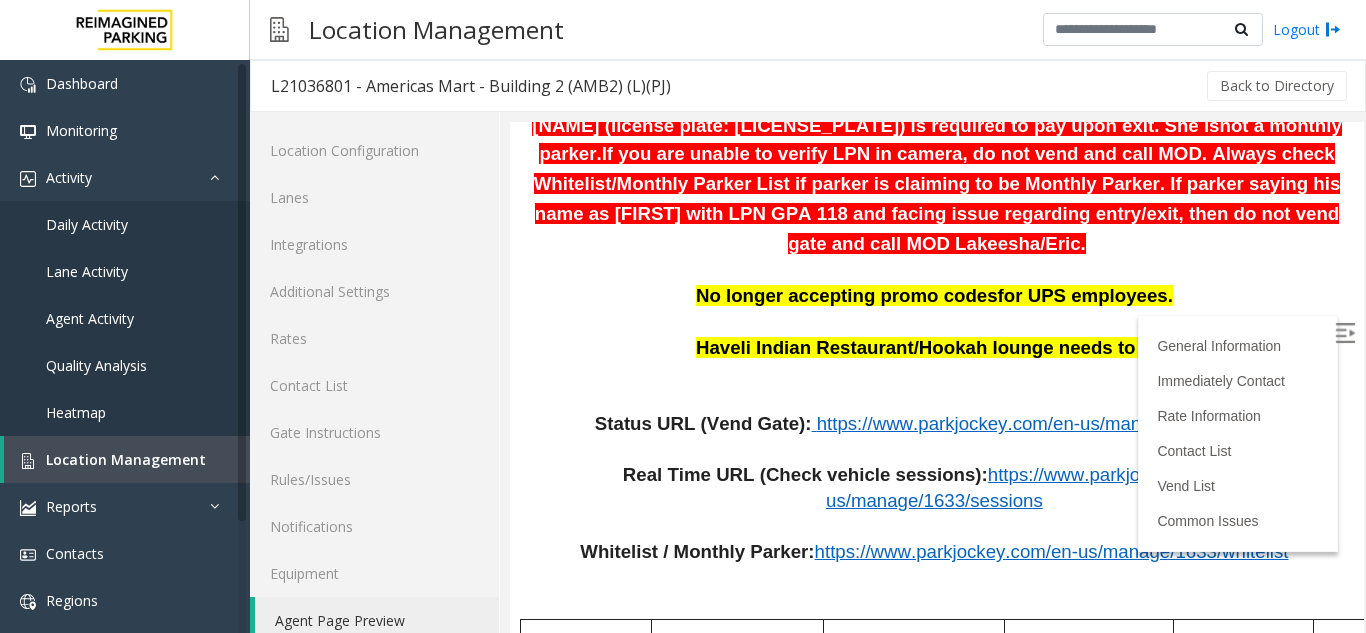 scroll, scrollTop: 700, scrollLeft: 0, axis: vertical 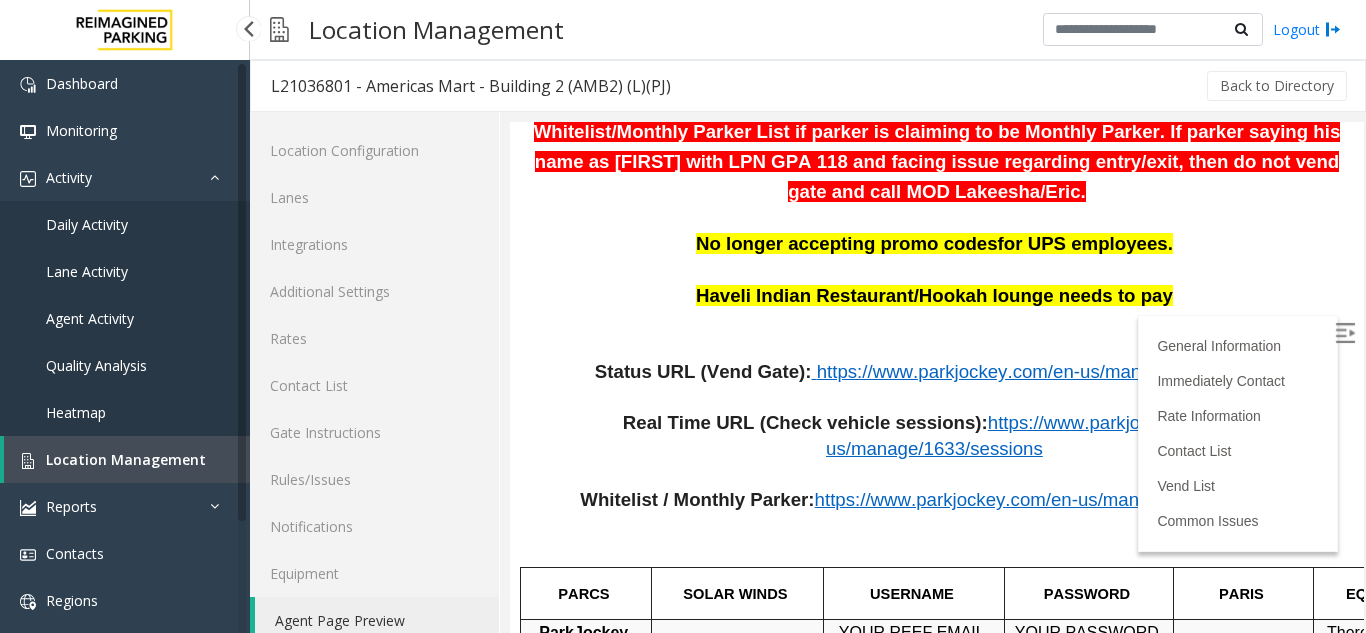 click on "Location Management" at bounding box center (126, 459) 